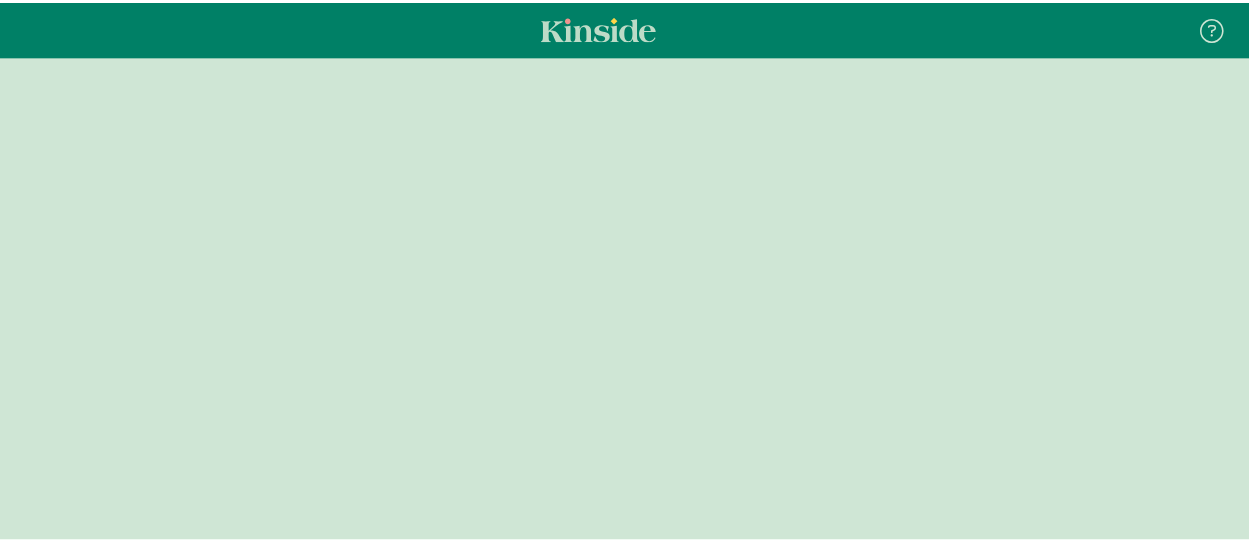 scroll, scrollTop: 0, scrollLeft: 0, axis: both 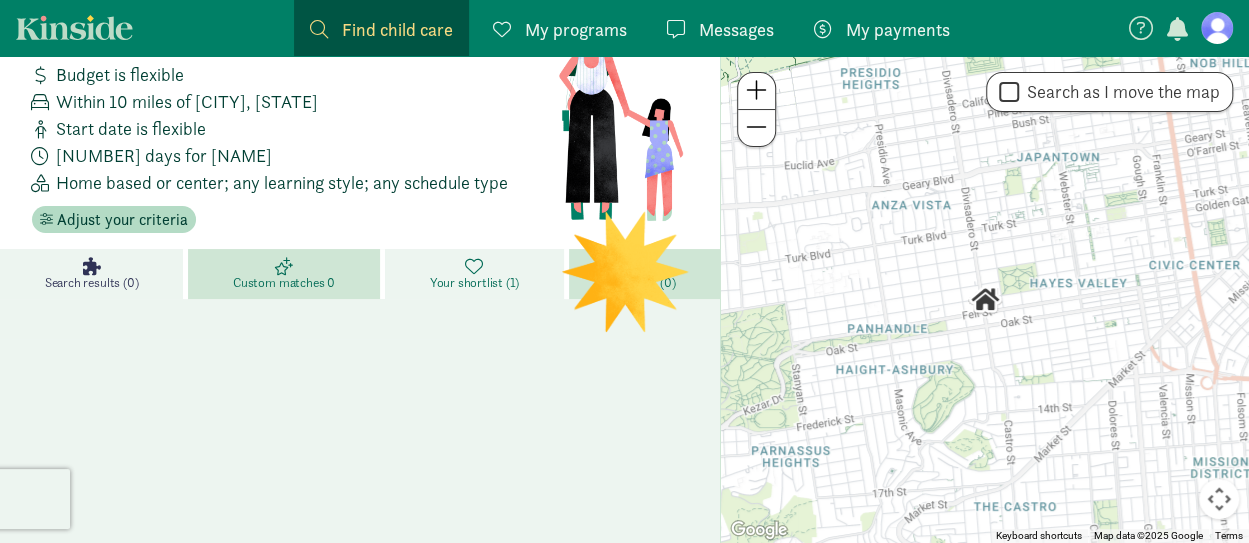 click on "Your shortlist (1)" at bounding box center (474, 283) 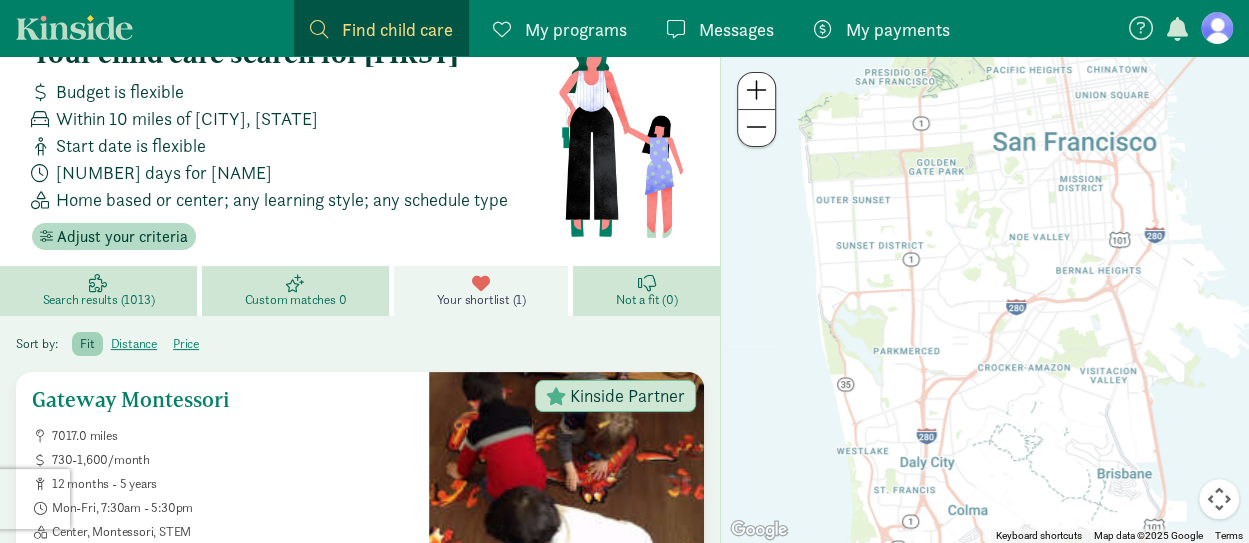 scroll, scrollTop: 0, scrollLeft: 0, axis: both 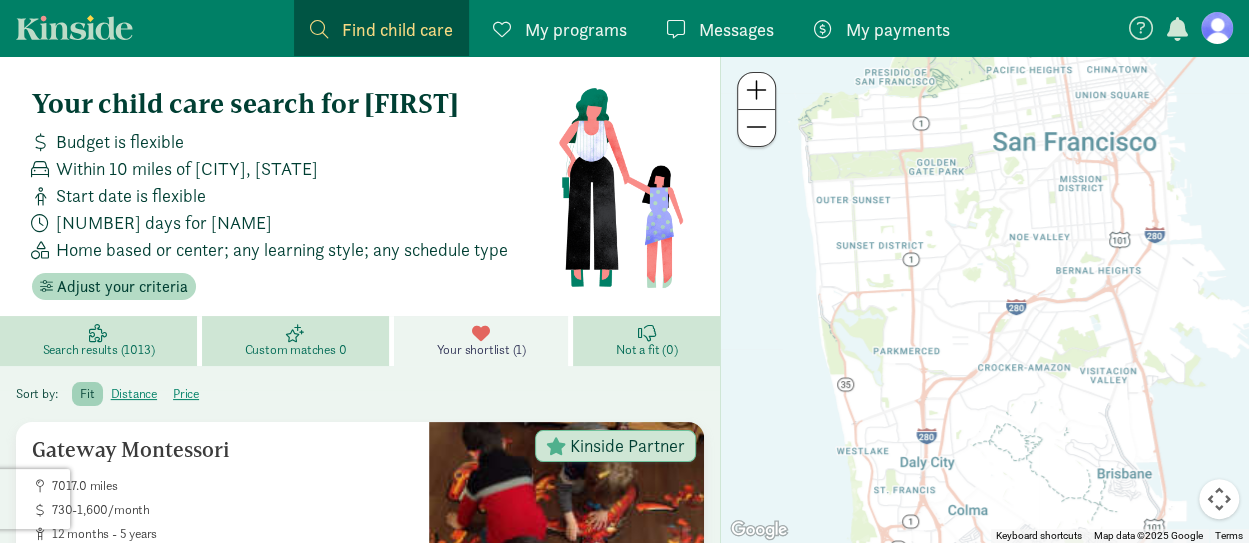 click on "Messages
Messages" 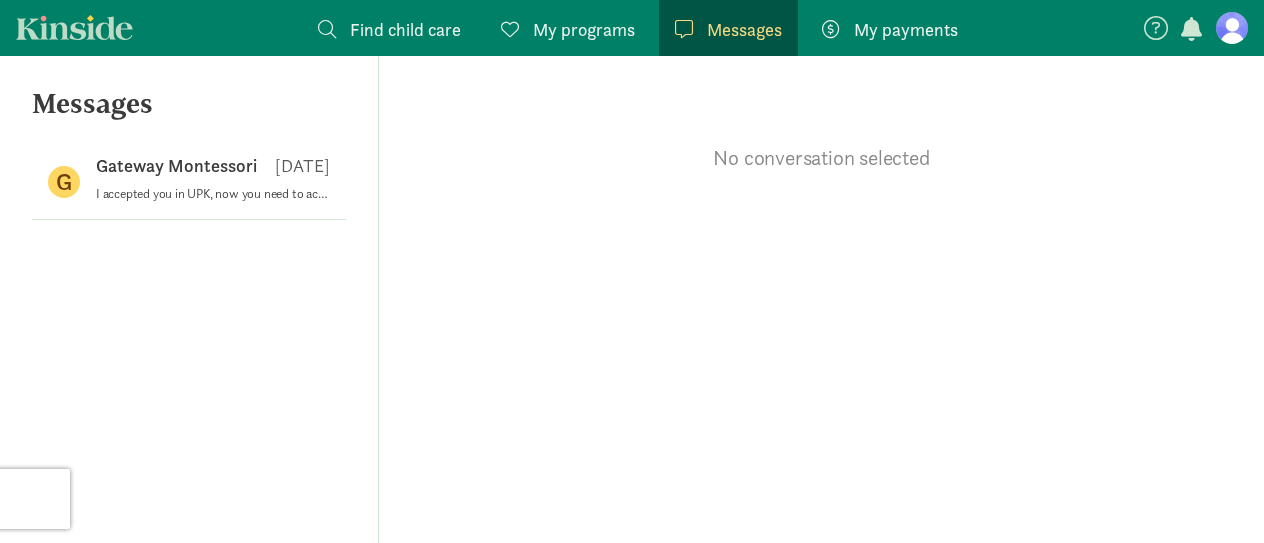 click on "My programs
Programs" 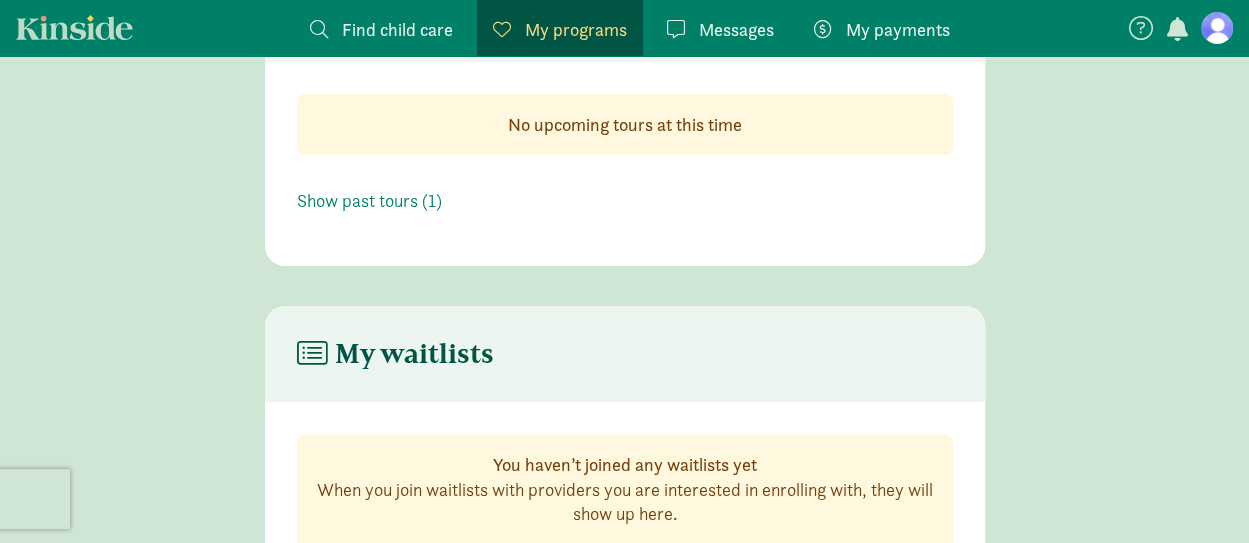 scroll, scrollTop: 232, scrollLeft: 0, axis: vertical 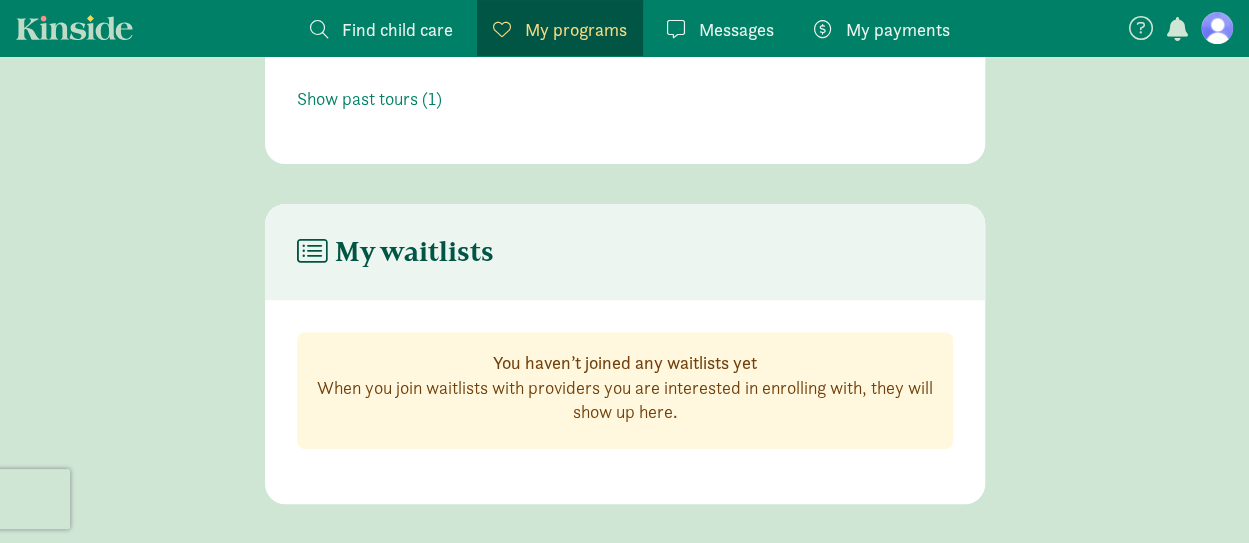 click on "My payments" at bounding box center (898, 29) 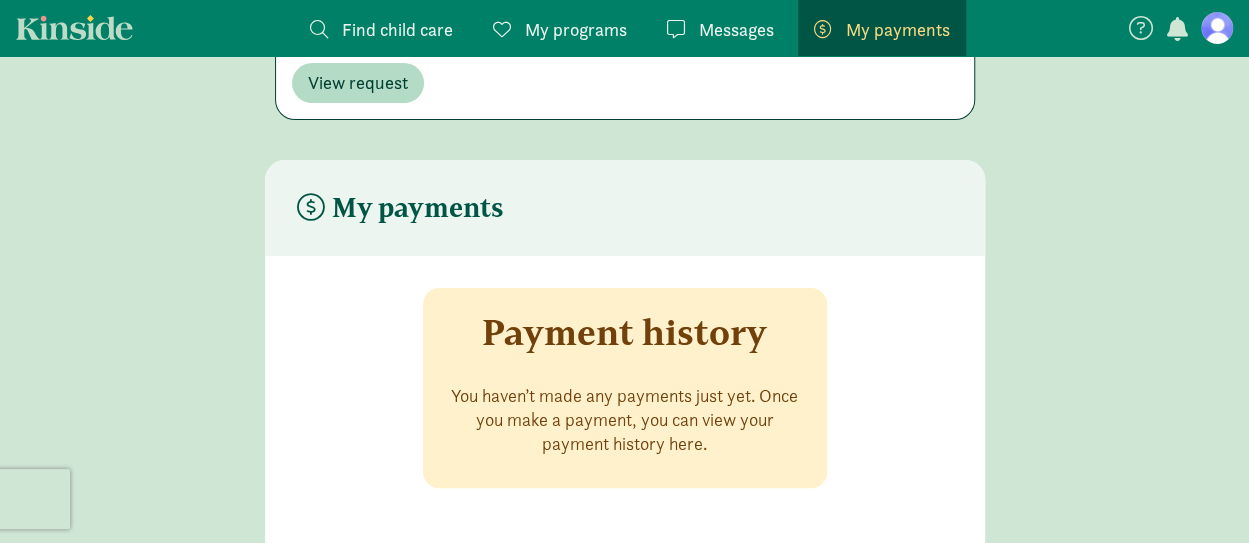 scroll, scrollTop: 0, scrollLeft: 0, axis: both 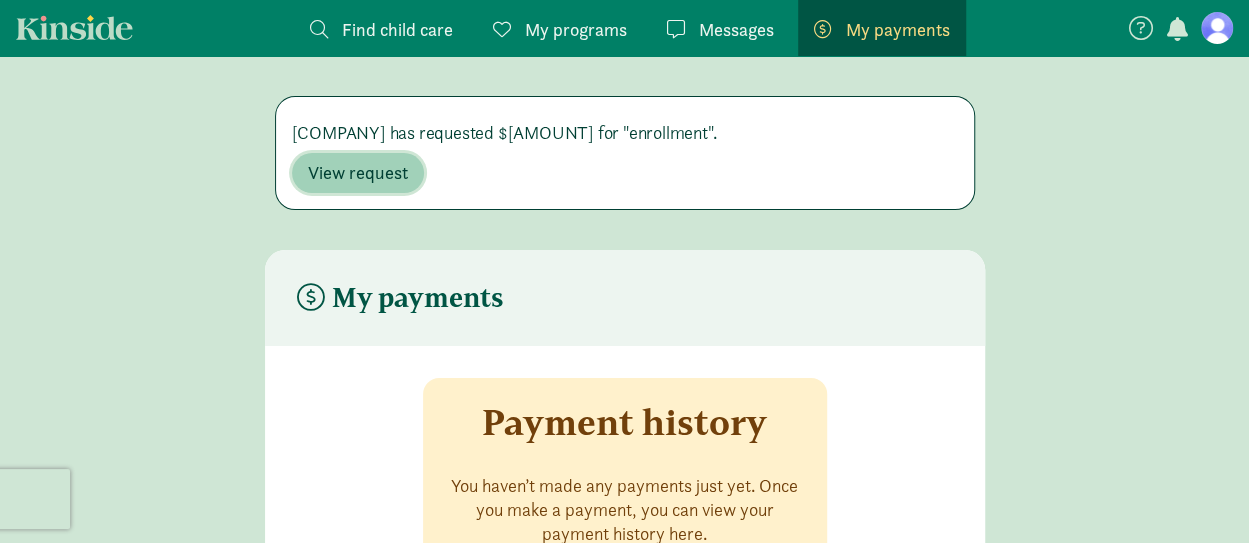 click on "View request" at bounding box center (358, 173) 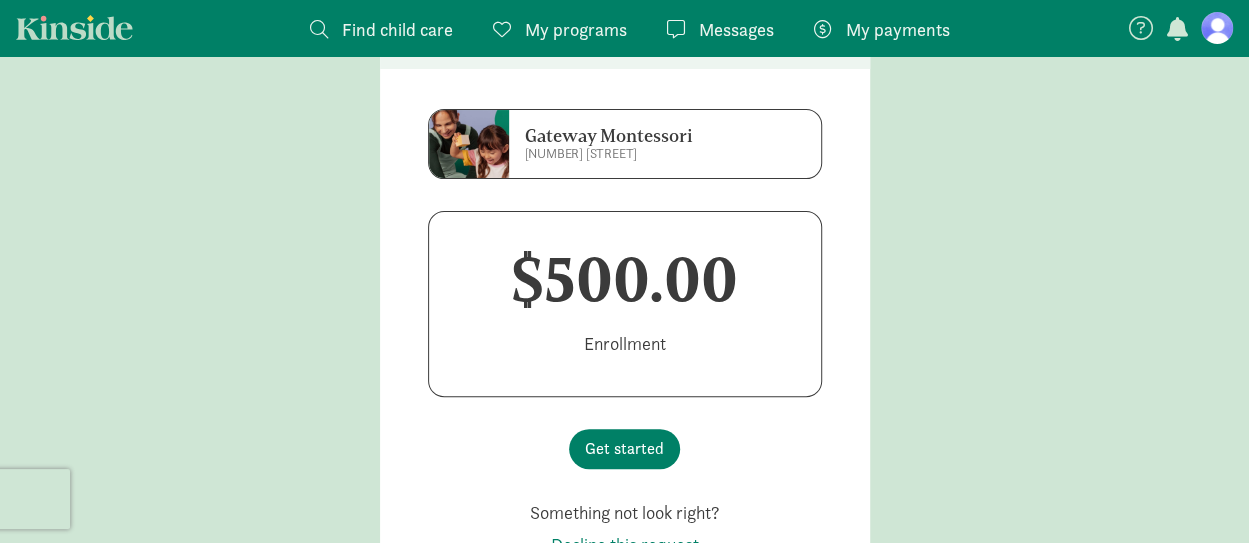 scroll, scrollTop: 141, scrollLeft: 0, axis: vertical 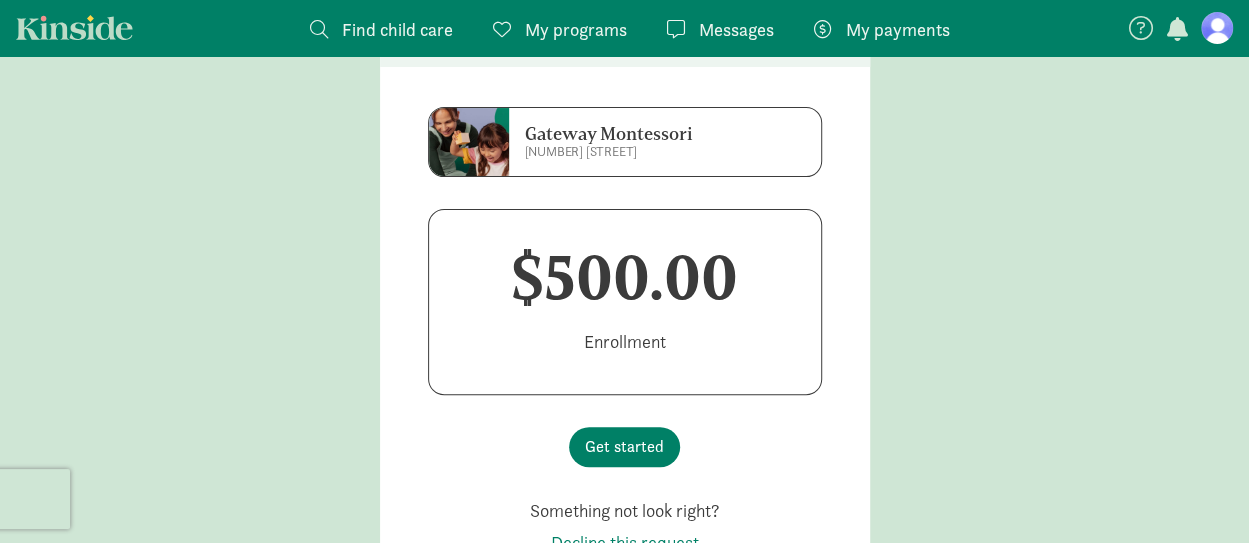 click on "1500 9th Ave" at bounding box center [645, 152] 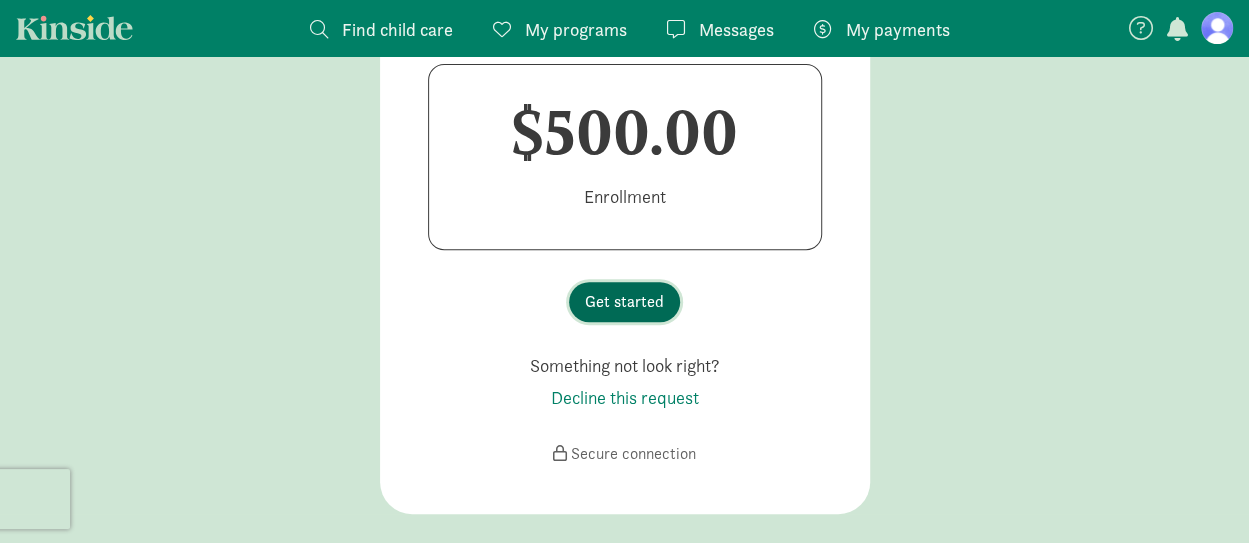 click on "Get started" at bounding box center [624, 302] 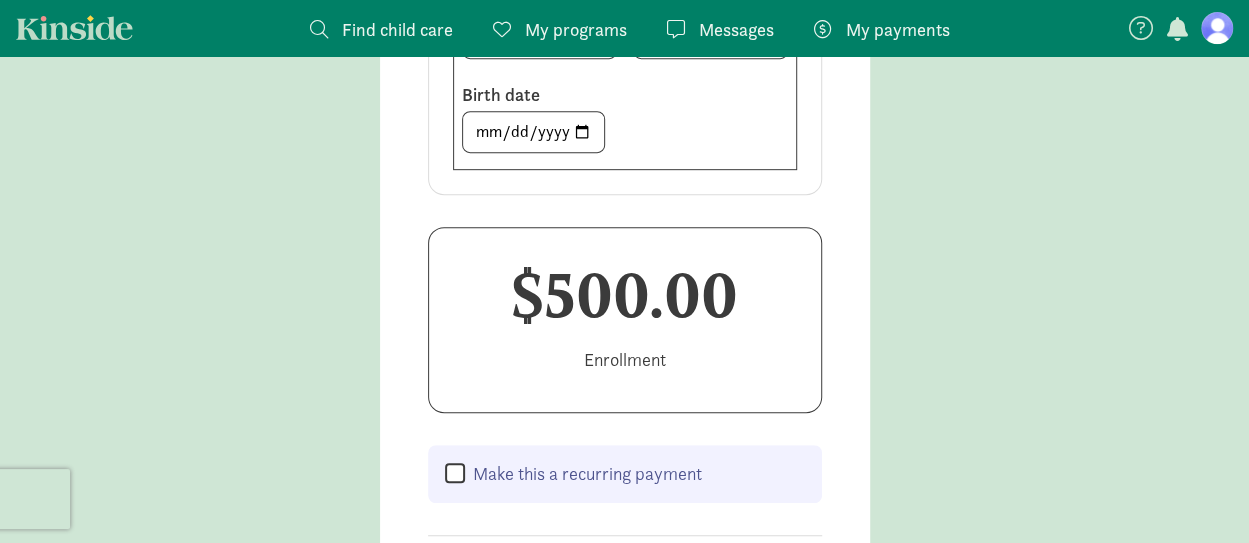 scroll, scrollTop: 601, scrollLeft: 0, axis: vertical 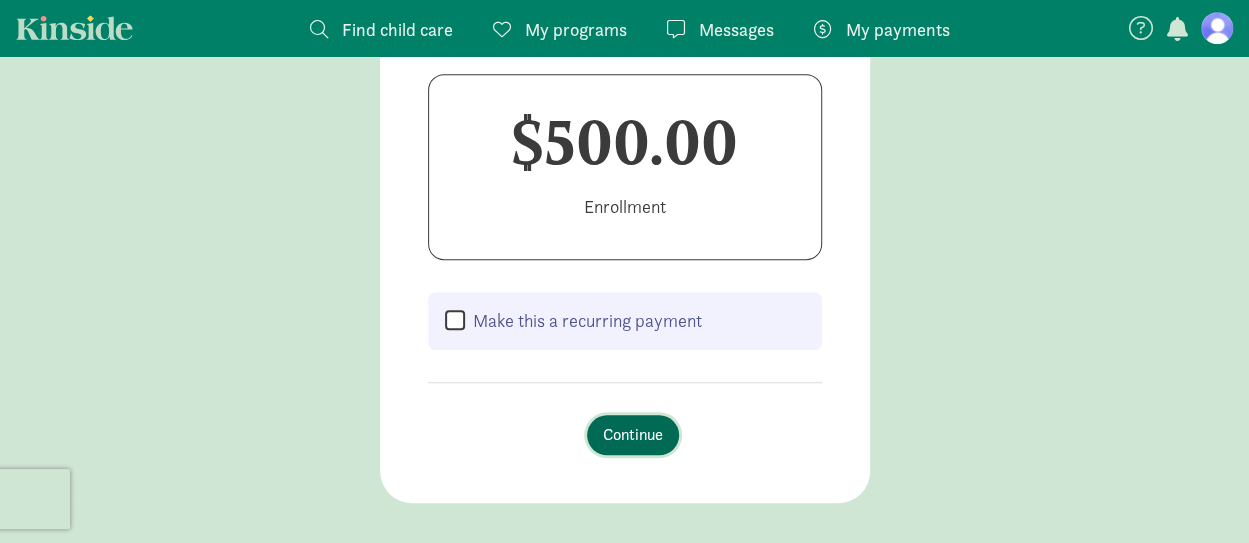 click on "Continue" at bounding box center [633, 435] 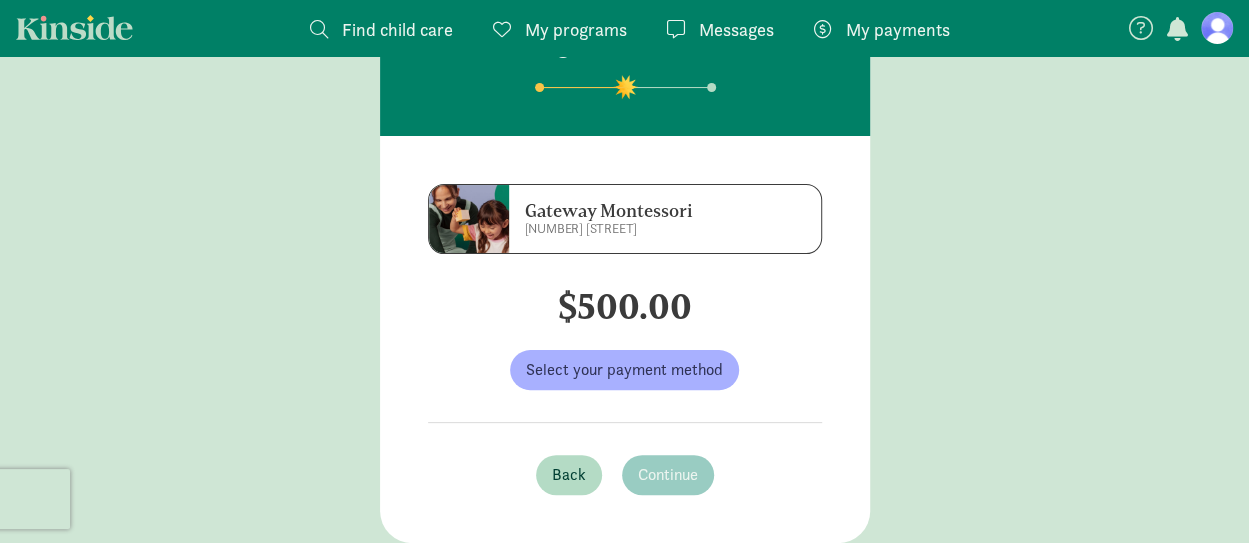 scroll, scrollTop: 99, scrollLeft: 0, axis: vertical 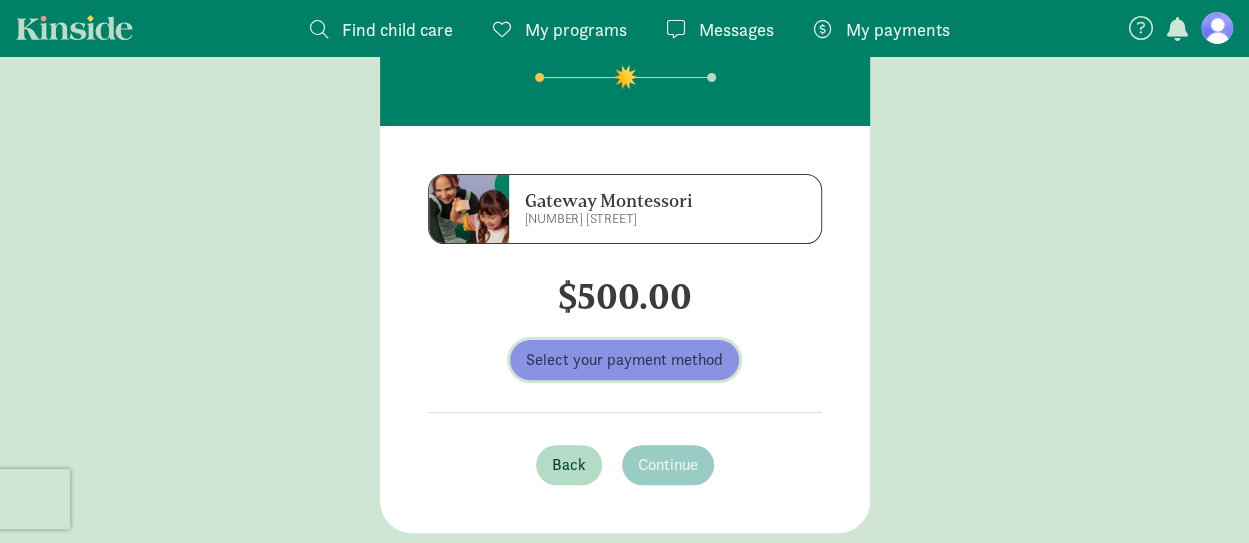click on "Select your payment method" at bounding box center [624, 360] 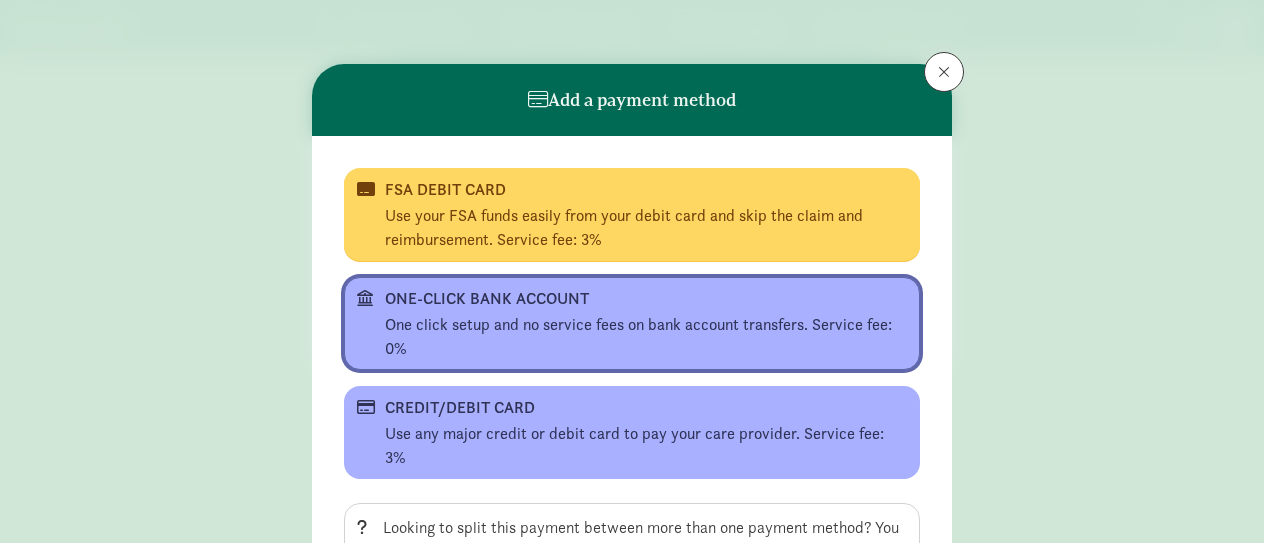 click on "ONE-CLICK BANK ACCOUNT" at bounding box center [630, 299] 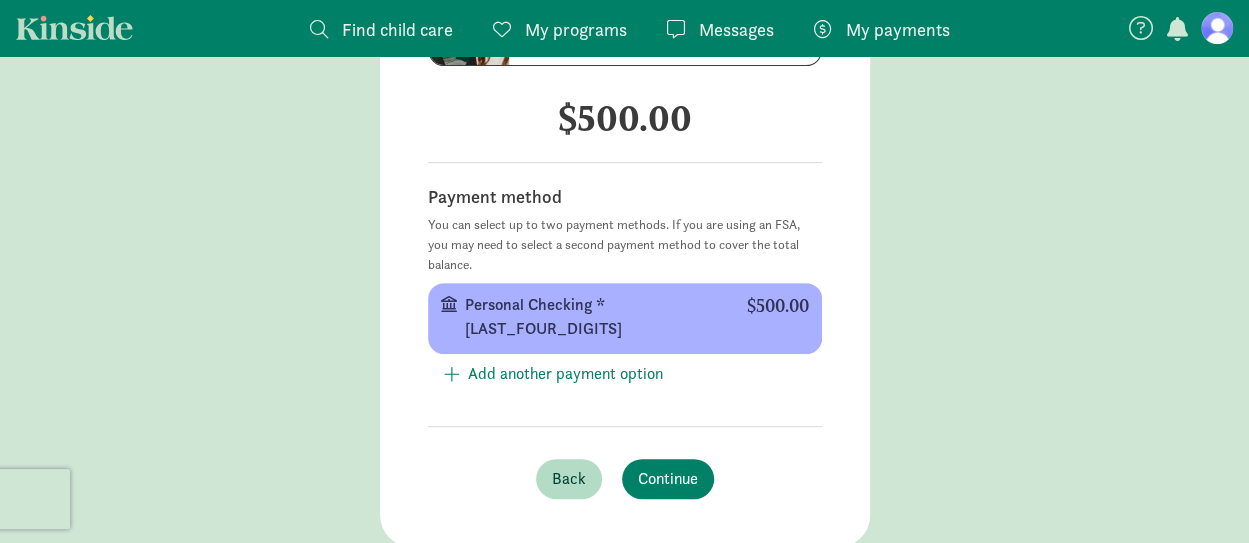 scroll, scrollTop: 285, scrollLeft: 0, axis: vertical 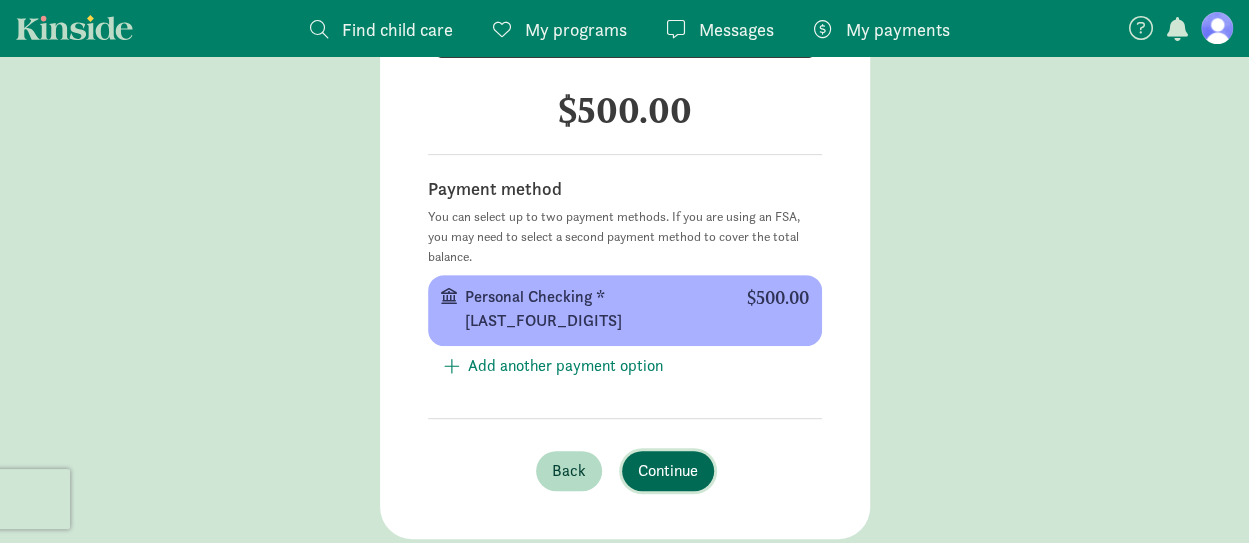 click on "Continue" at bounding box center (668, 471) 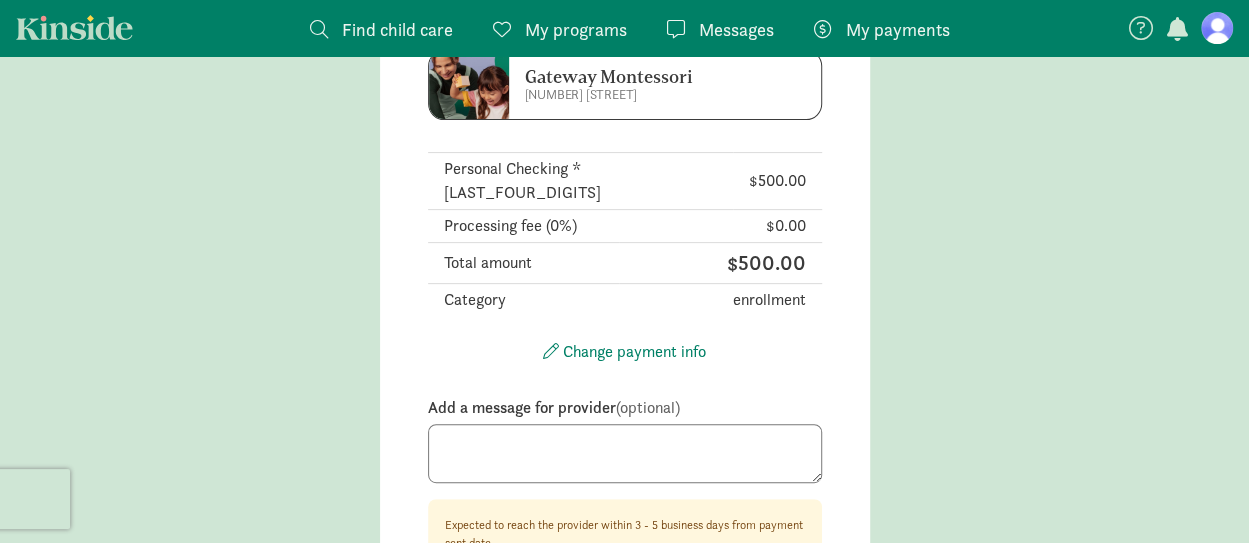 scroll, scrollTop: 224, scrollLeft: 0, axis: vertical 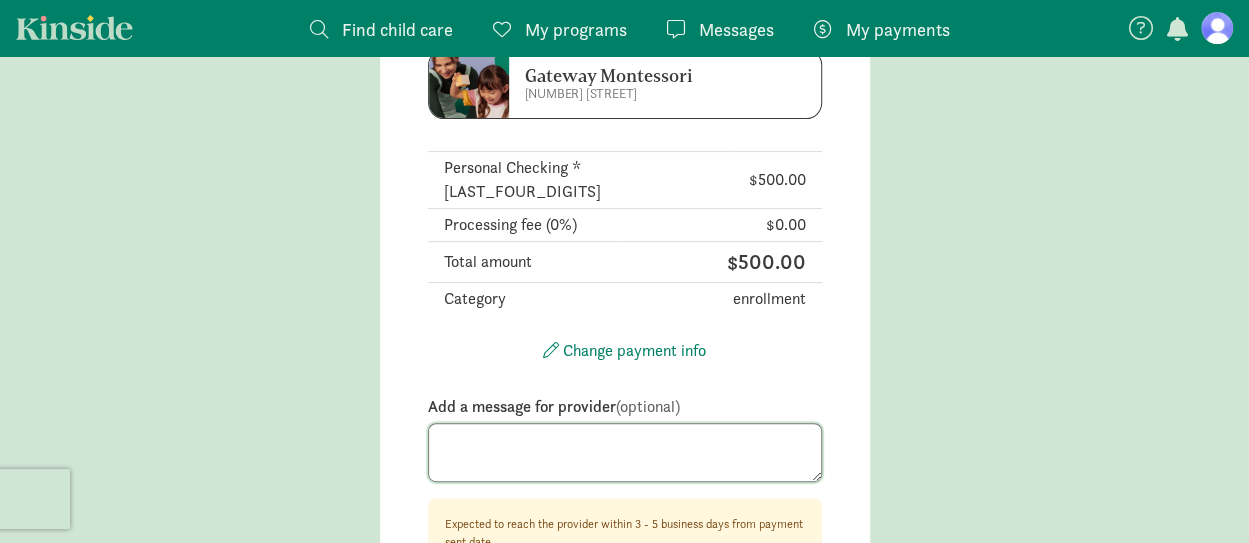click at bounding box center [625, 453] 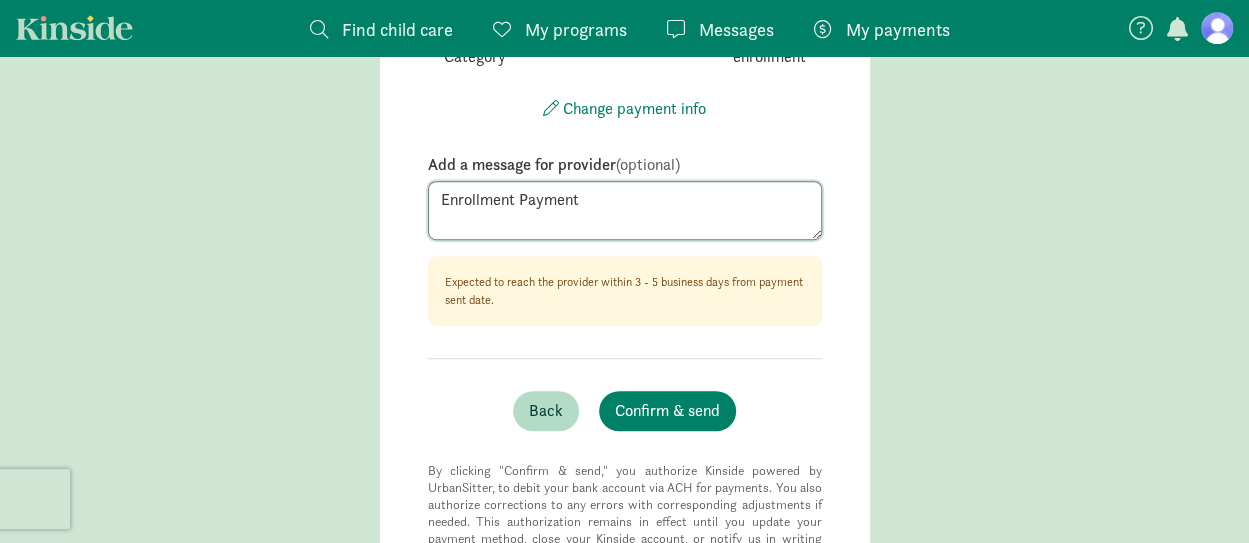 scroll, scrollTop: 480, scrollLeft: 0, axis: vertical 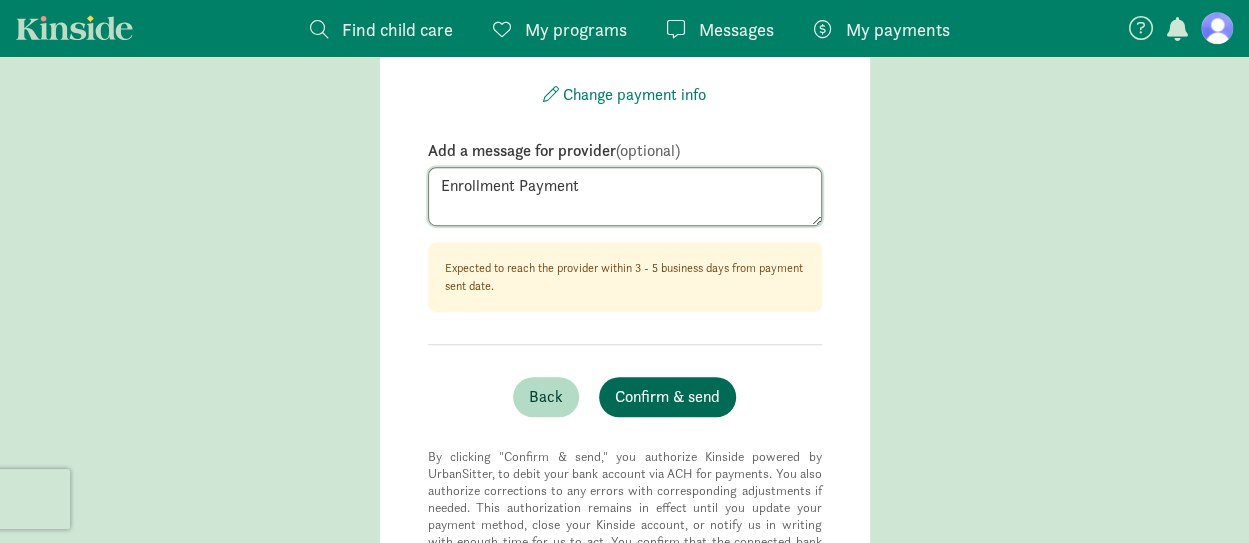 type on "Enrollment Payment" 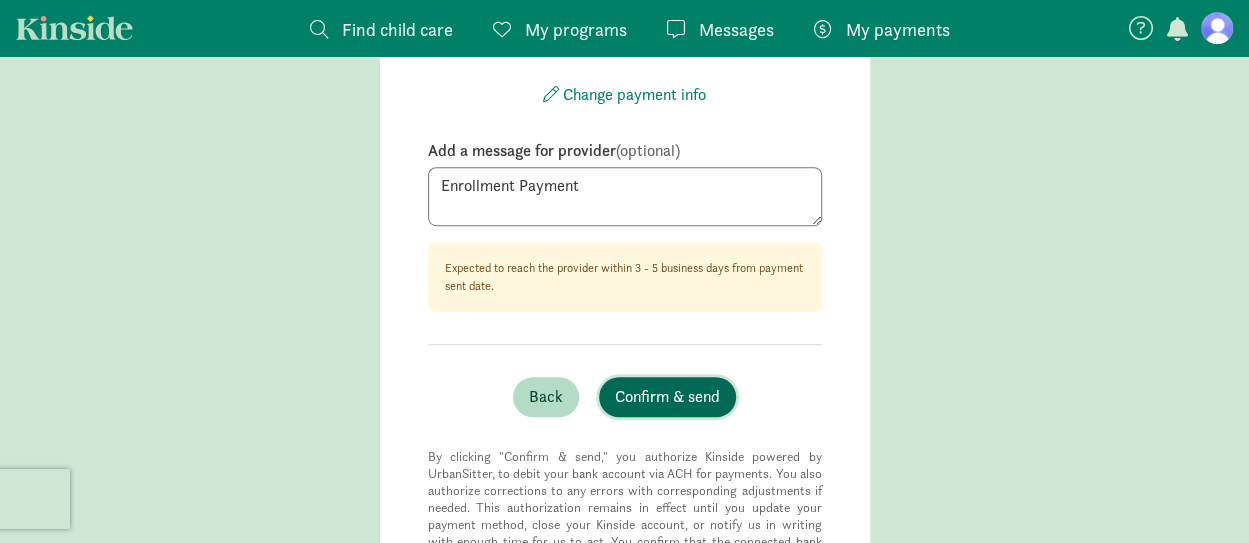 click on "Confirm & send" at bounding box center [667, 397] 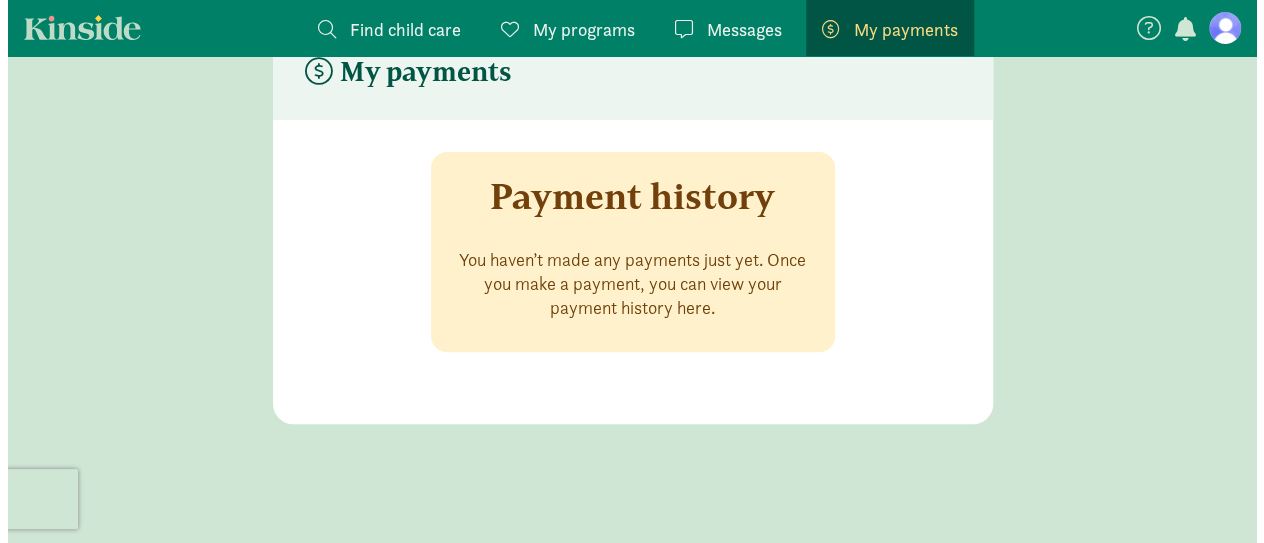 scroll, scrollTop: 0, scrollLeft: 0, axis: both 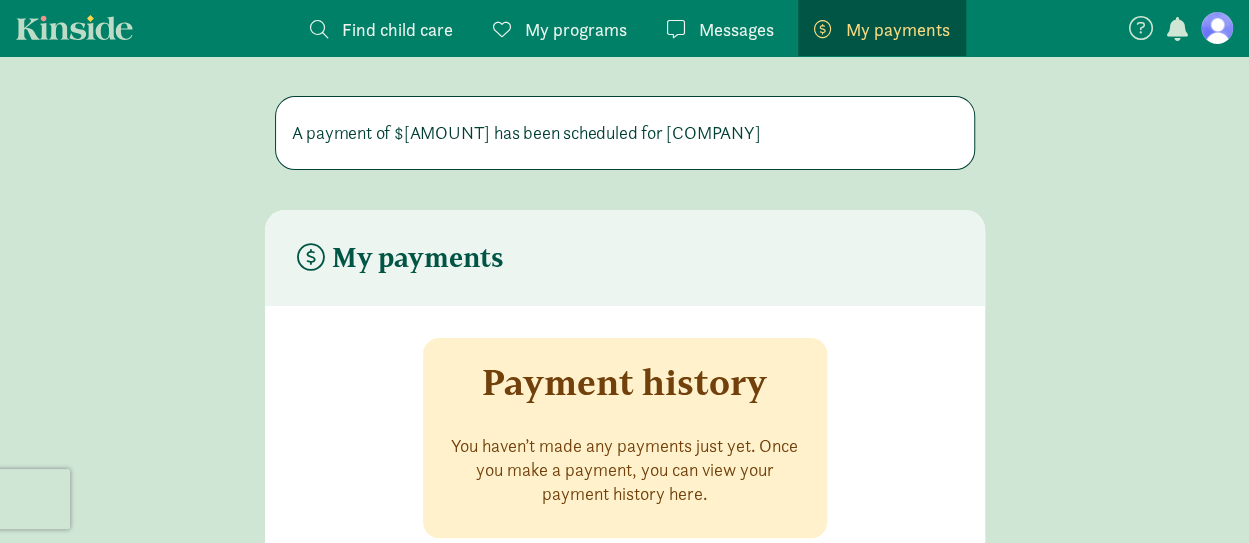 click on "Messages" at bounding box center (736, 29) 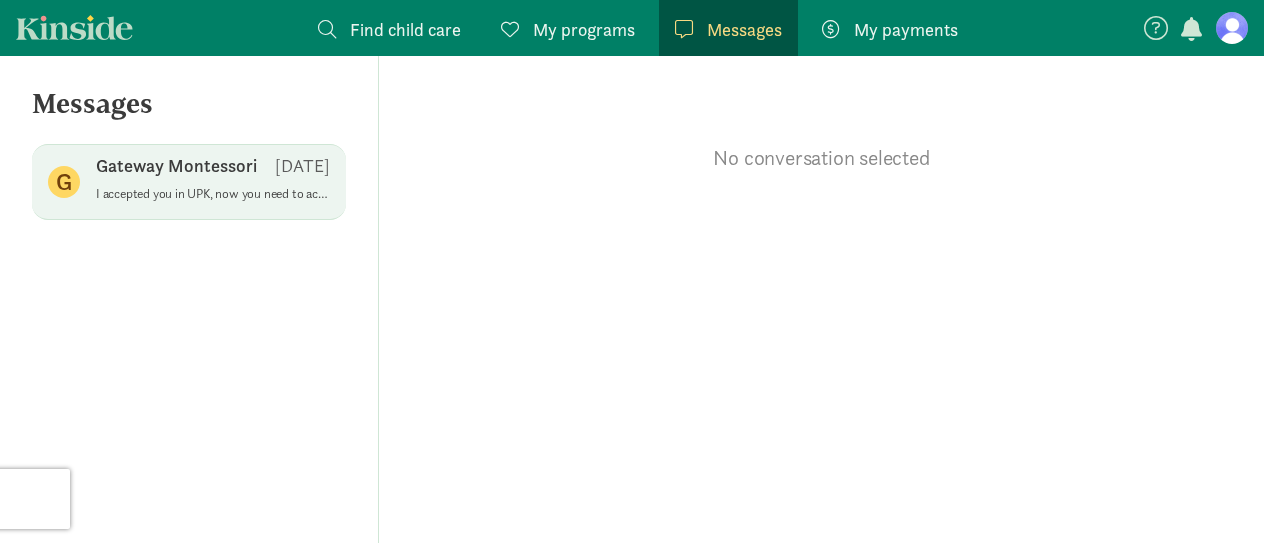 click on "I accepted you in UPK, now you need to accept the match in UPK. I also had Kinside send you the enrollment link. You will need to pay a $500 deposit which will be credited to your account and August payment. Please let me know if you have any questions. *[INITIAL]. [LAST]*, MAEd. *Gateway Montessori School* *[PHONE]*" at bounding box center (213, 194) 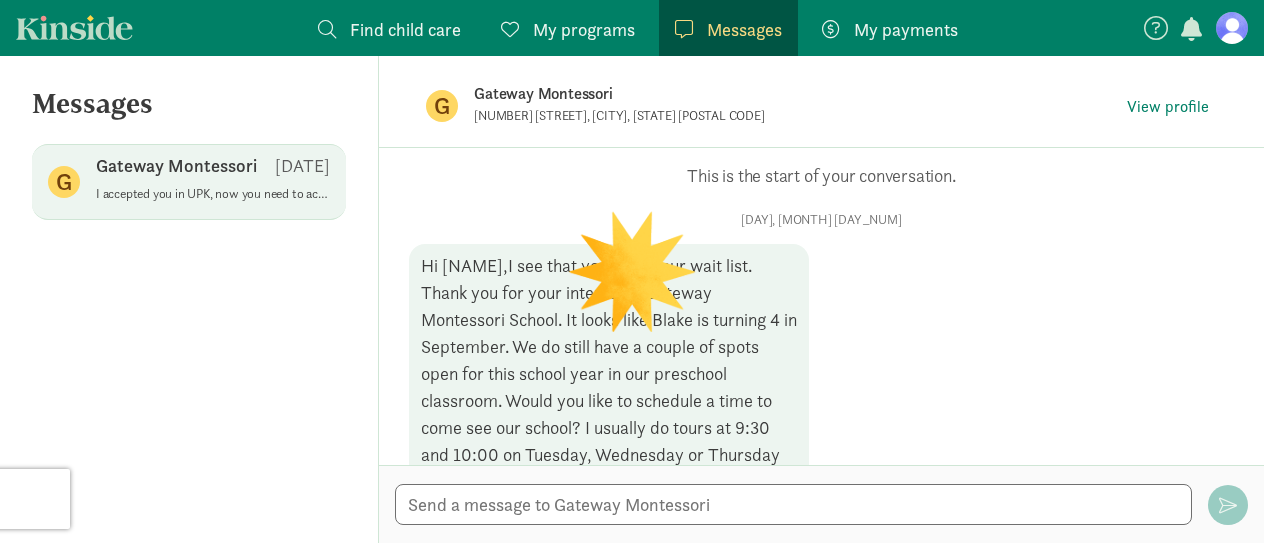 scroll, scrollTop: 520, scrollLeft: 0, axis: vertical 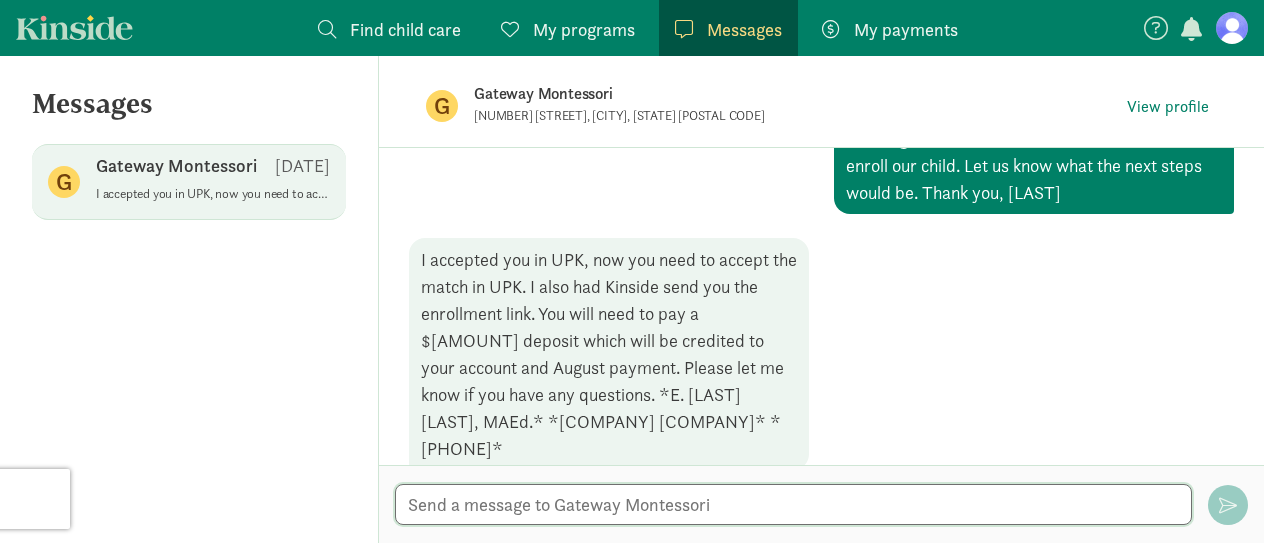 click at bounding box center [793, 504] 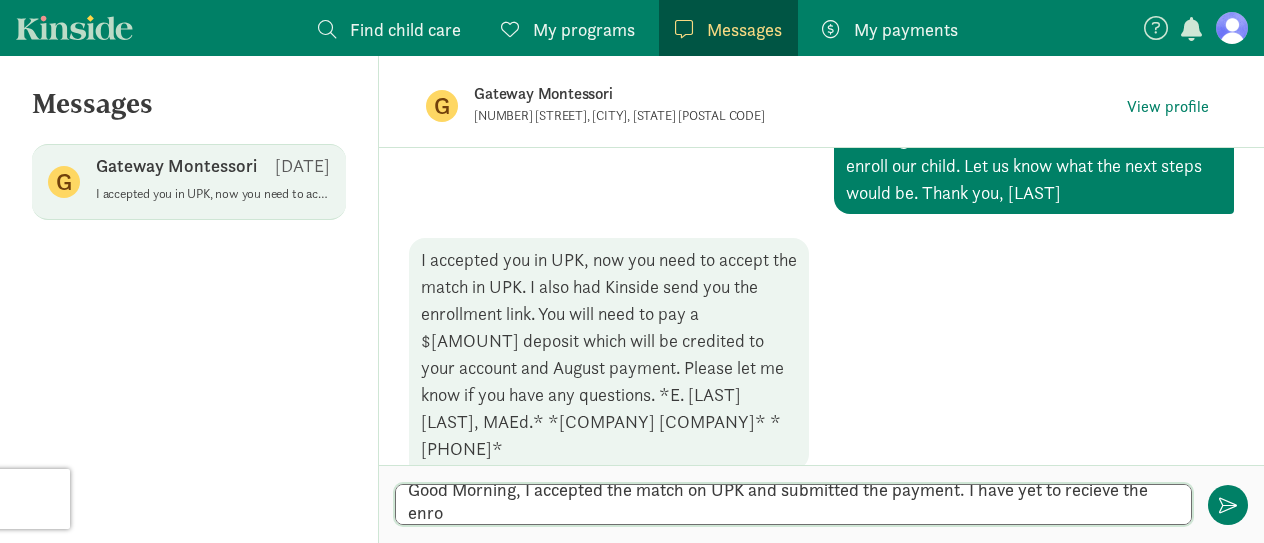 scroll, scrollTop: 0, scrollLeft: 0, axis: both 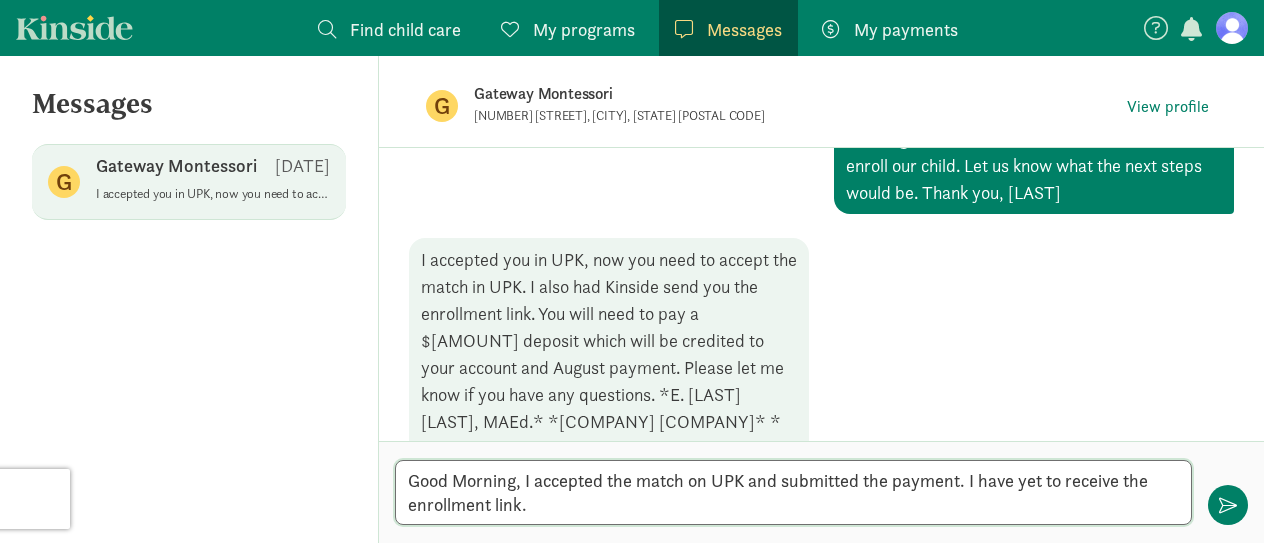 click on "Good Morning, I accepted the match on UPK and submitted the payment. I have yet to receive the enrollment link." at bounding box center [793, 492] 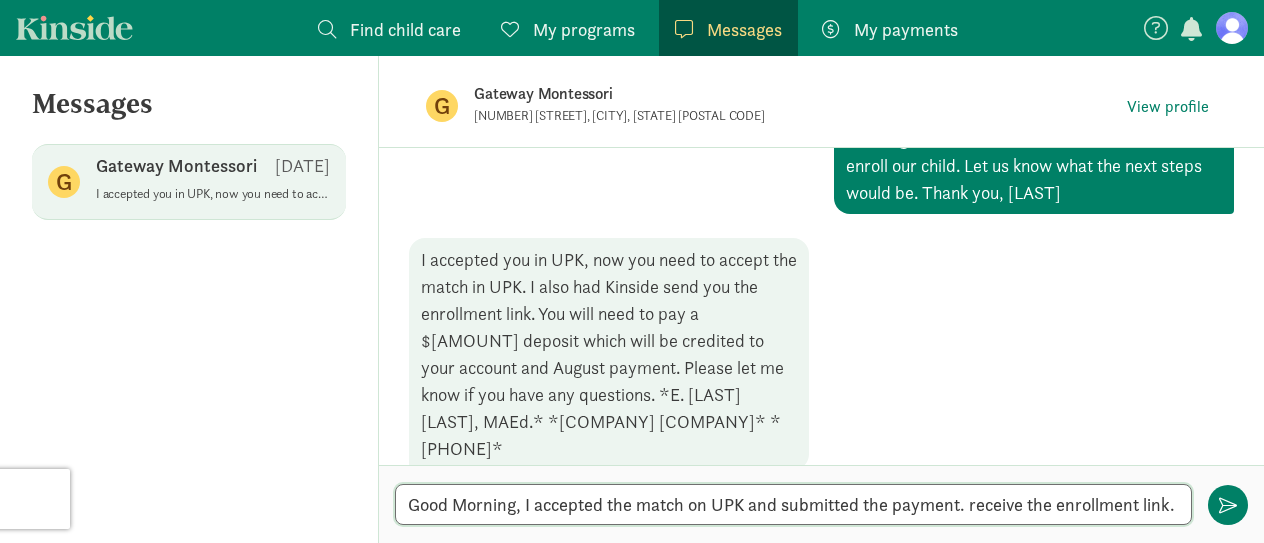 click on "Good Morning, I accepted the match on UPK and submitted the payment. receive the enrollment link." at bounding box center [793, 504] 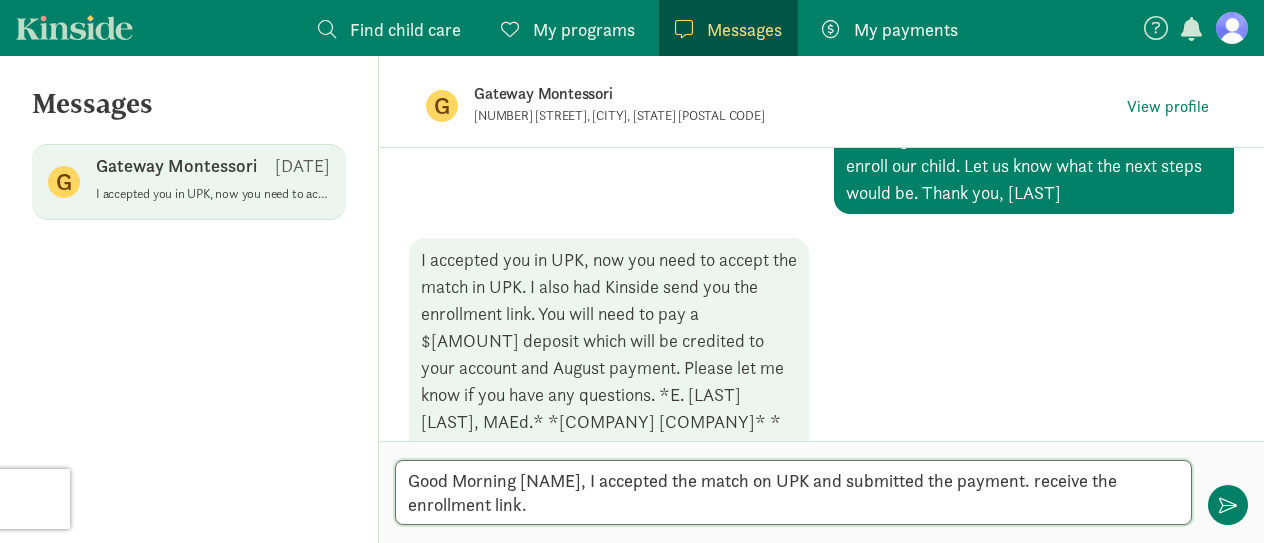 click on "Good Morning Reyn, I accepted the match on UPK and submitted the payment. receive the enrollment link." at bounding box center [793, 492] 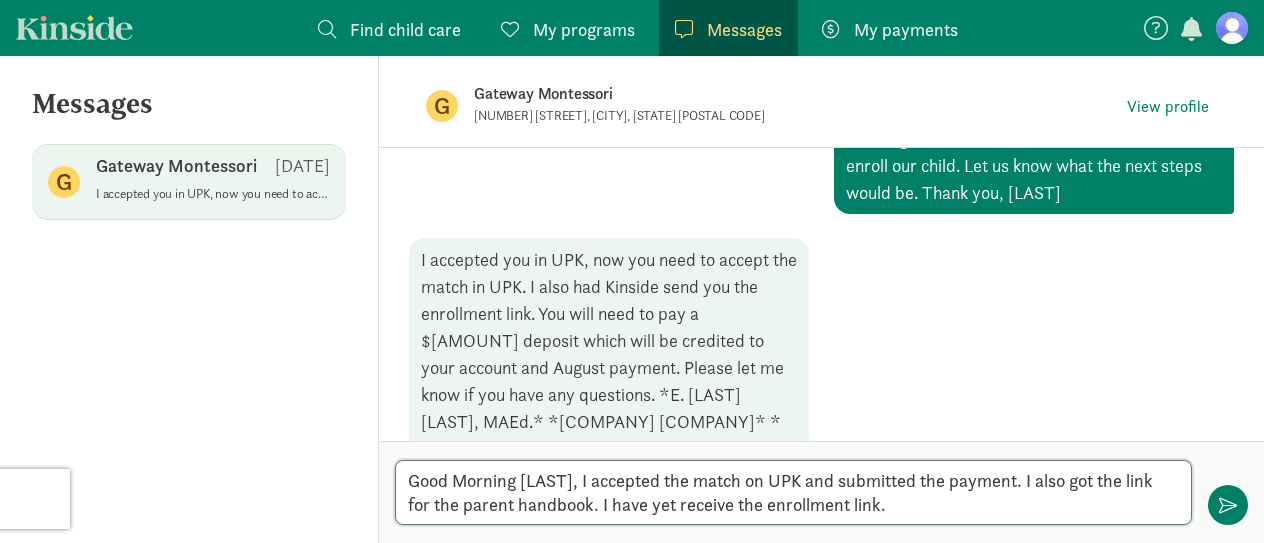 click on "Good Morning Reyn, I accepted the match on UPK and submitted the payment. I also got the link for the parent handbook. I have yet receive the enrollment link." at bounding box center (793, 492) 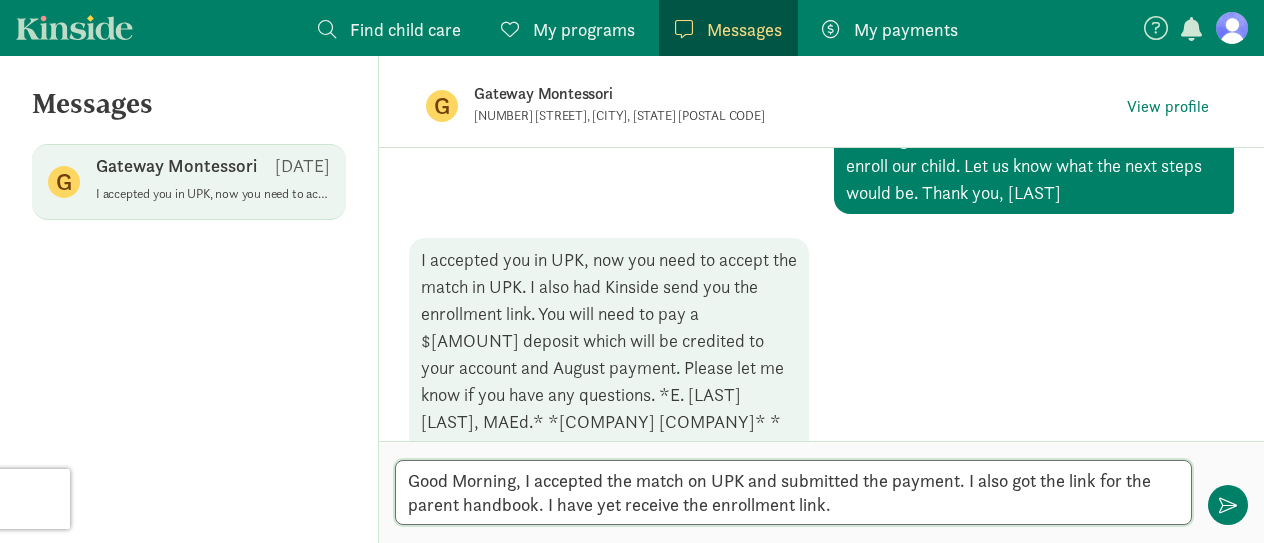 click on "Good Morning, I accepted the match on UPK and submitted the payment. I also got the link for the parent handbook. I have yet receive the enrollment link." at bounding box center (793, 492) 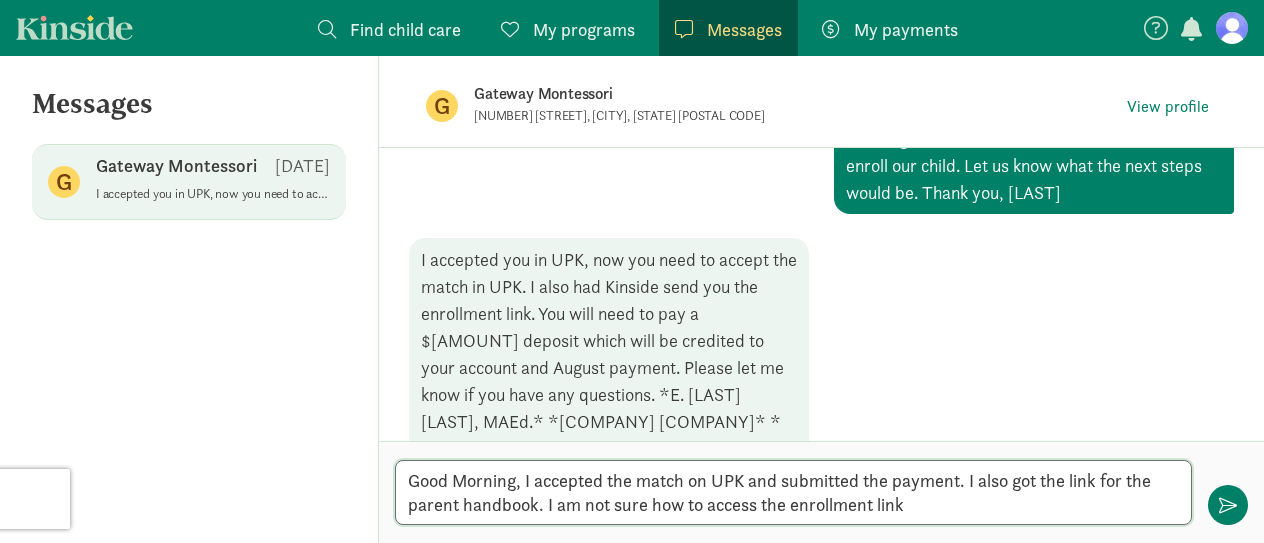 click on "Good Morning, I accepted the match on UPK and submitted the payment. I also got the link for the parent handbook. I am not sure how to access the enrollment link" at bounding box center (793, 492) 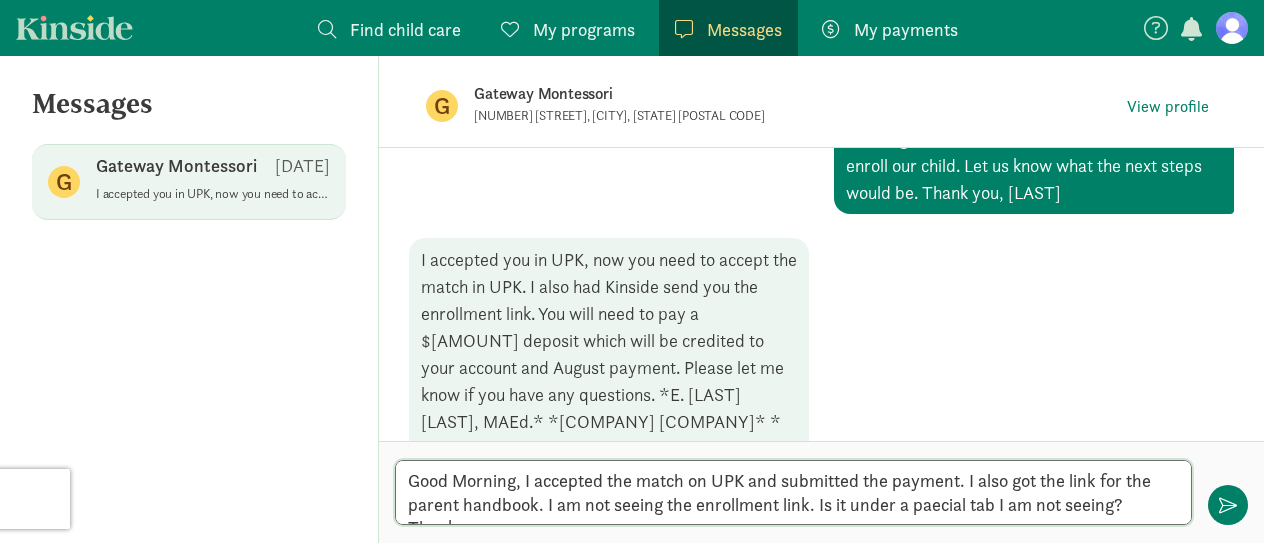 scroll, scrollTop: 15, scrollLeft: 0, axis: vertical 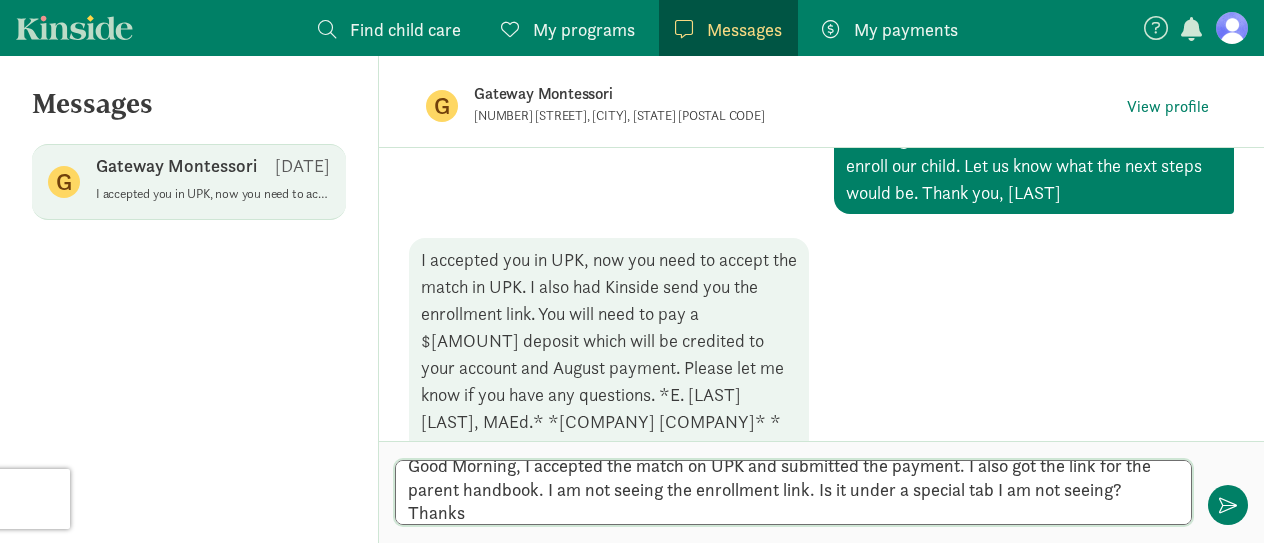 click on "Good Morning, I accepted the match on UPK and submitted the payment. I also got the link for the parent handbook. I am not seeing the enrollment link. Is it under a special tab I am not seeing? Thanks" at bounding box center [793, 492] 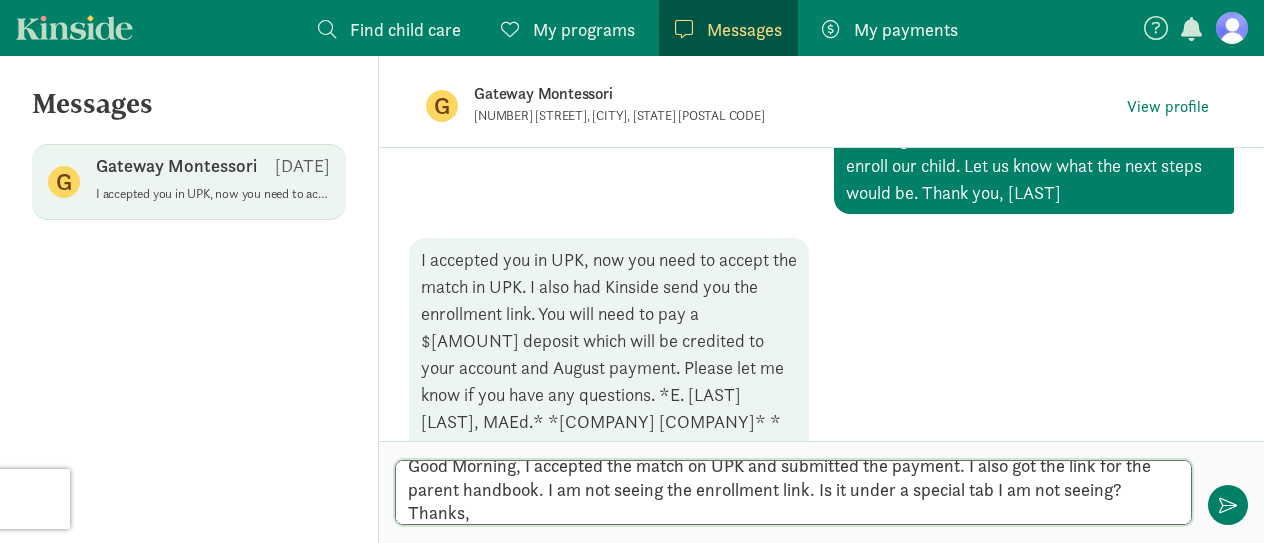 scroll, scrollTop: 0, scrollLeft: 0, axis: both 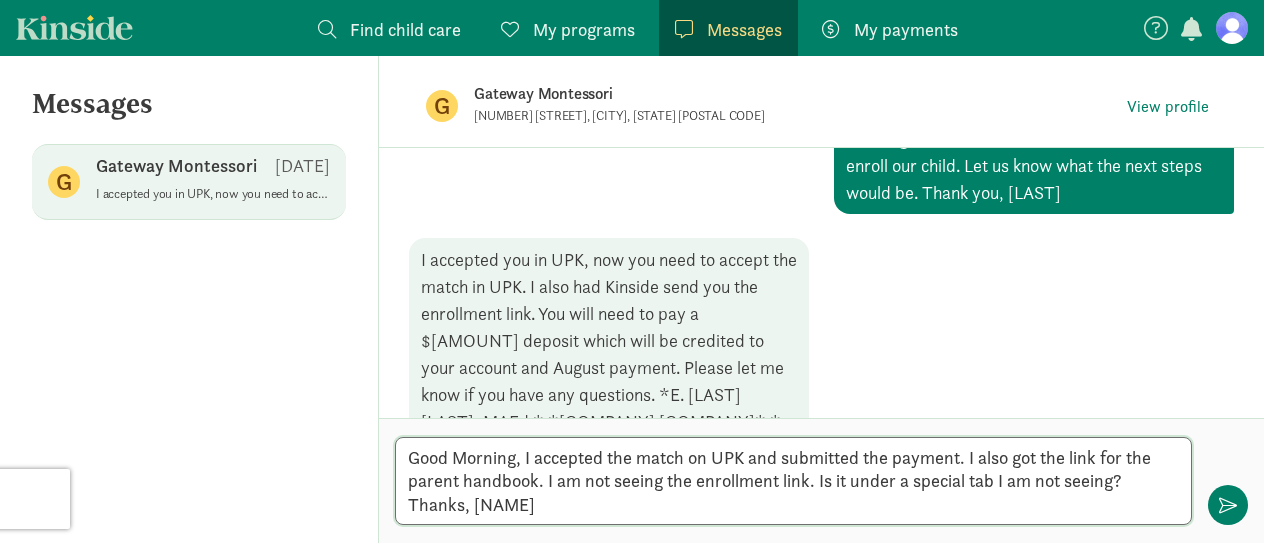 type on "Good Morning, I accepted the match on UPK and submitted the payment. I also got the link for the parent handbook. I am not seeing the enrollment link. Is it under a special tab I am not seeing? Thanks, [NAME]" 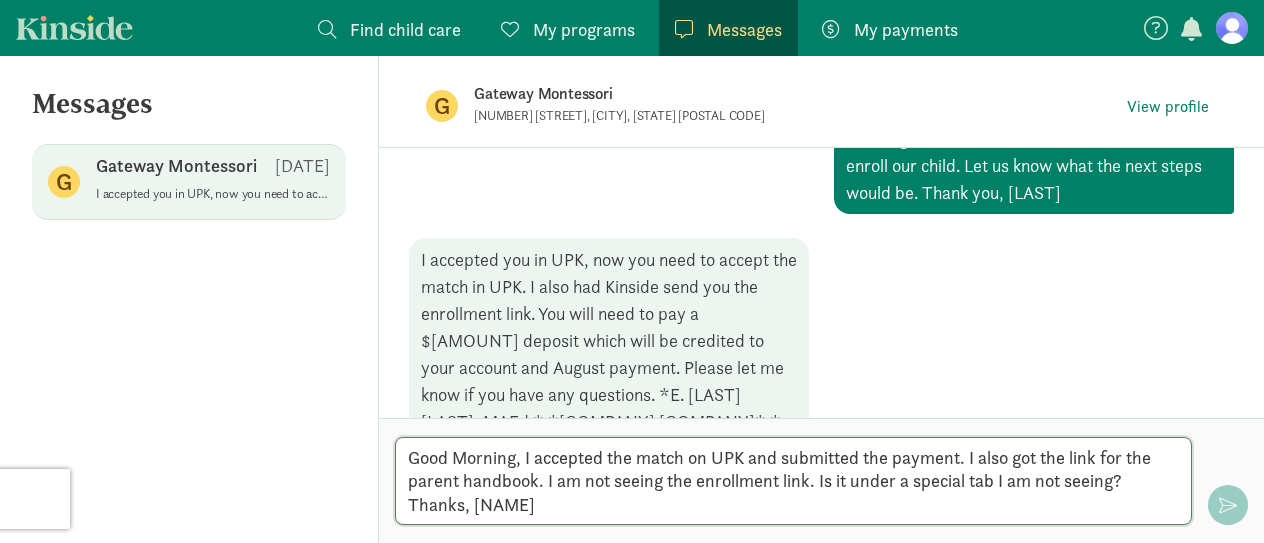 type 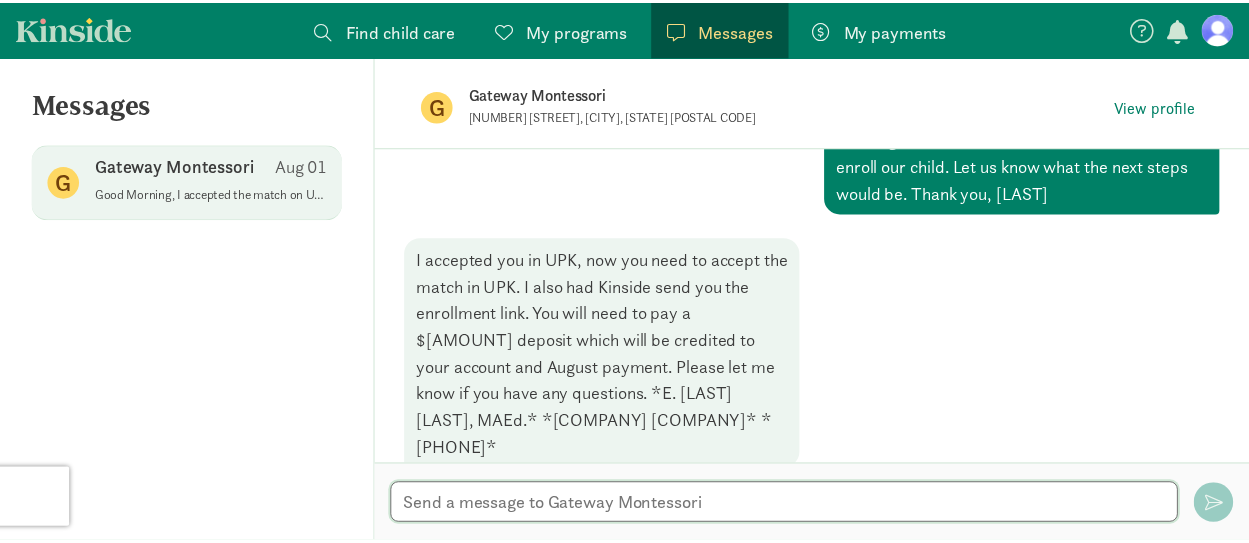 scroll, scrollTop: 728, scrollLeft: 0, axis: vertical 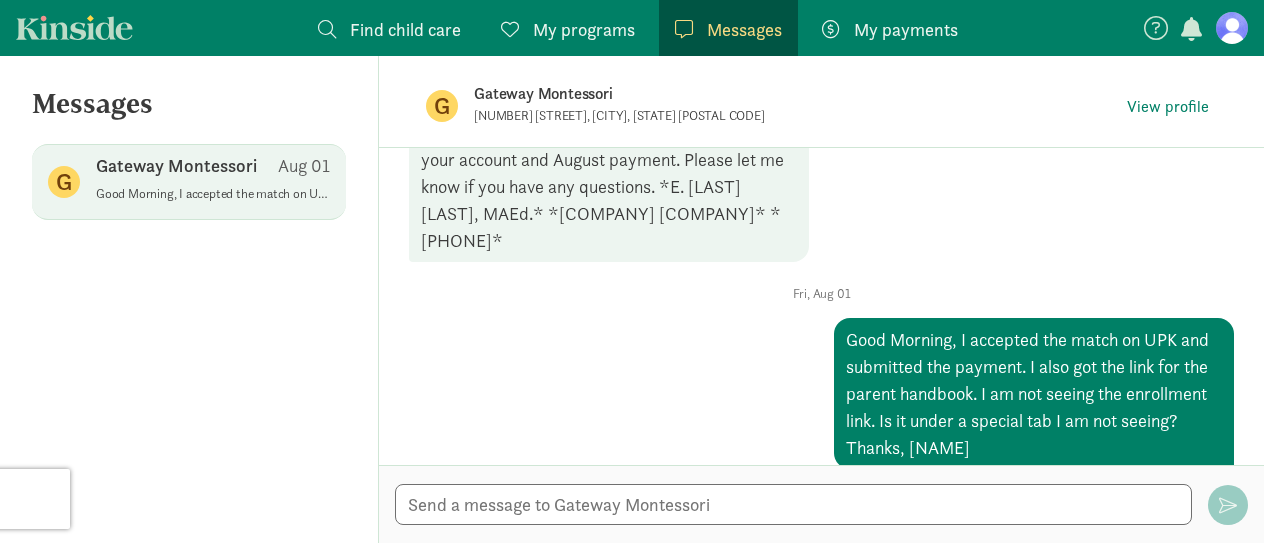 click on "My programs" at bounding box center [584, 29] 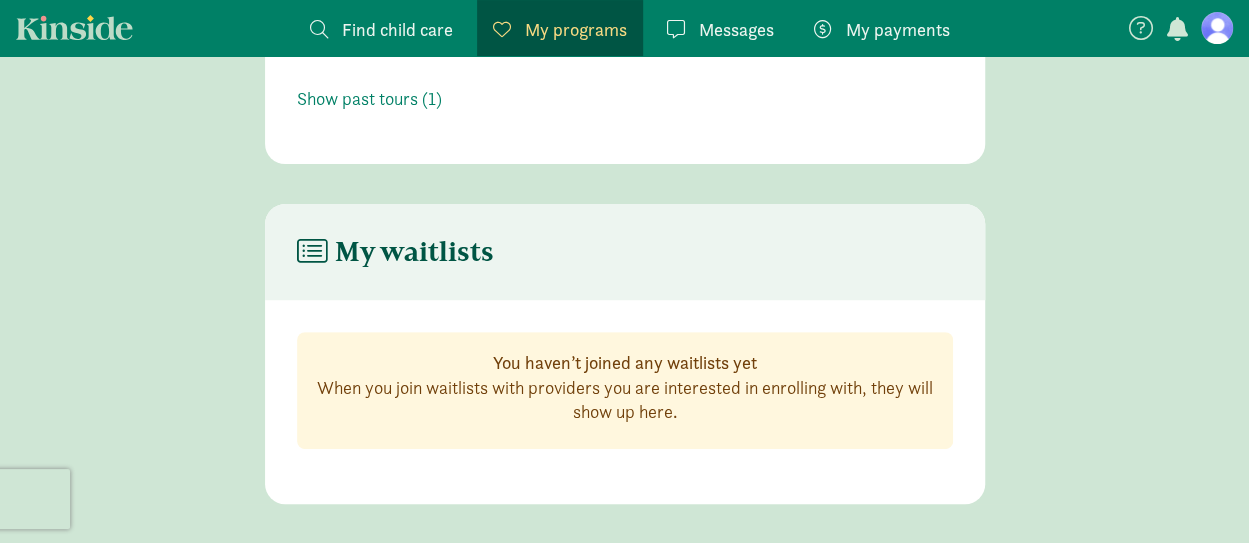 scroll, scrollTop: 0, scrollLeft: 0, axis: both 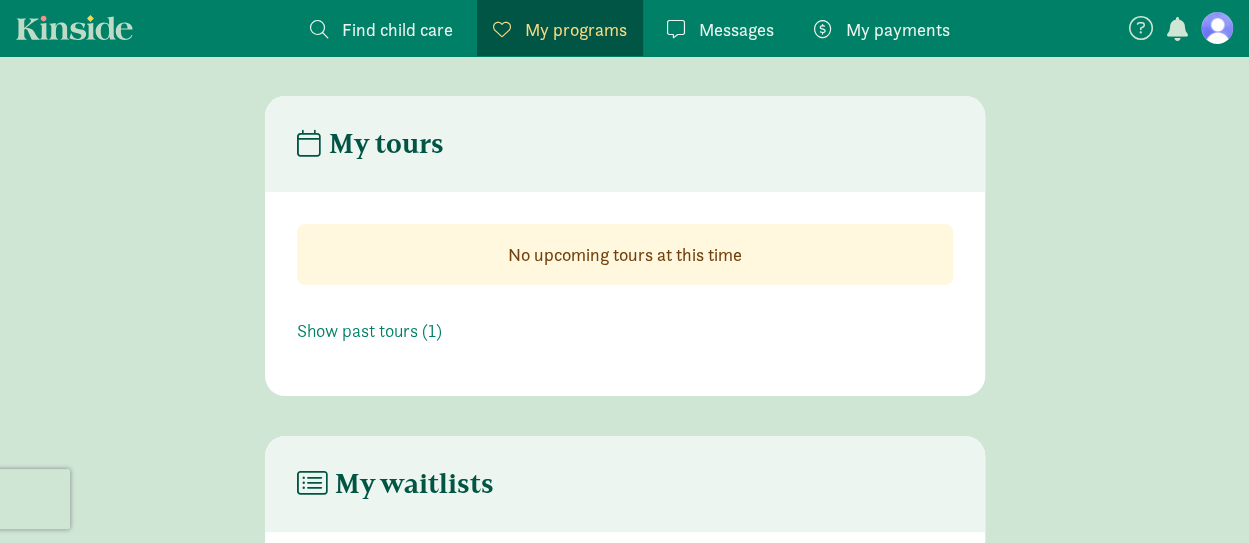 click on "Messages" at bounding box center (736, 29) 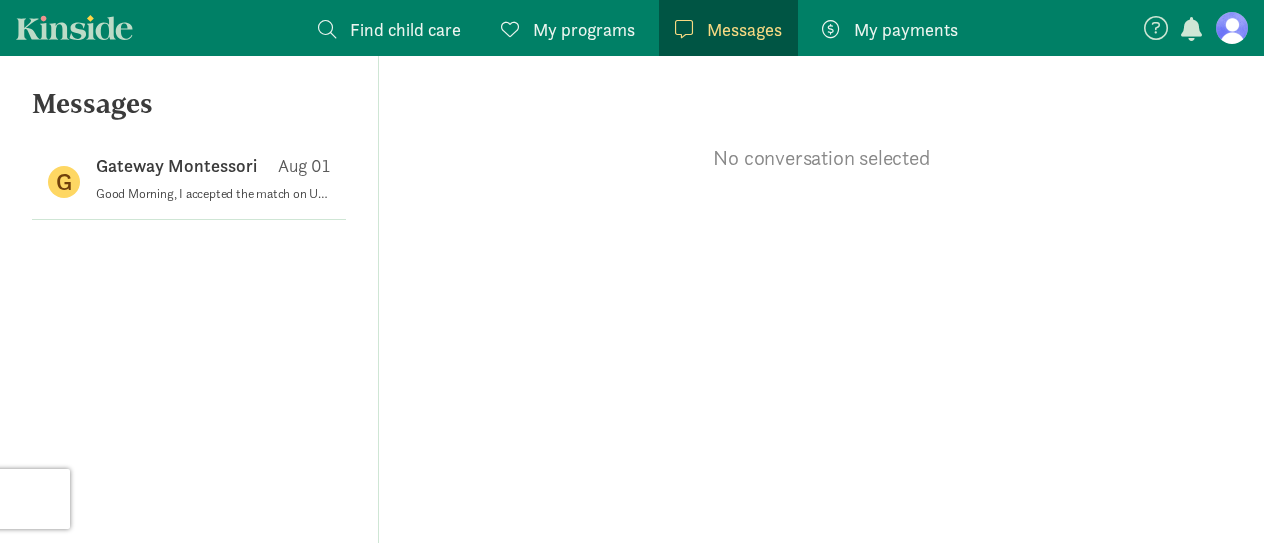 click on "My payments
Pay" at bounding box center (890, 29) 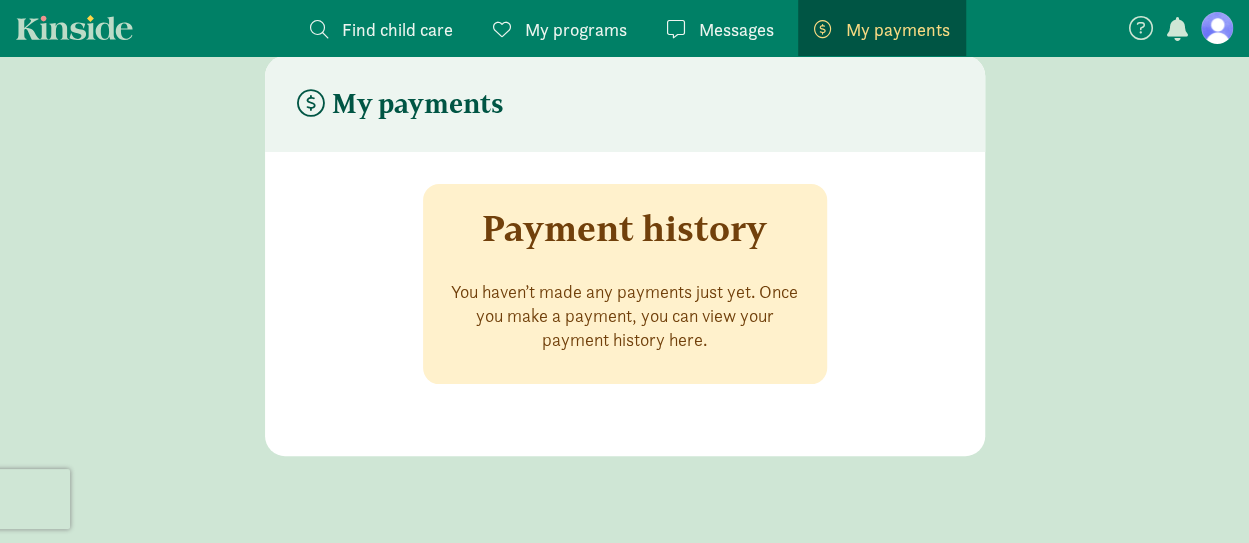 scroll, scrollTop: 0, scrollLeft: 0, axis: both 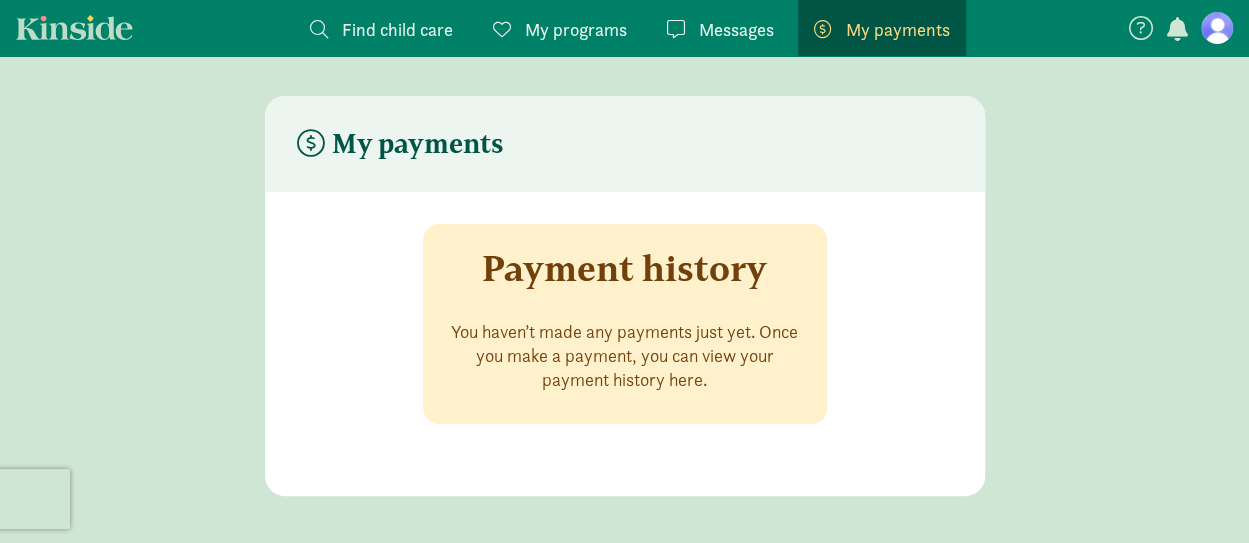 click at bounding box center [1141, 28] 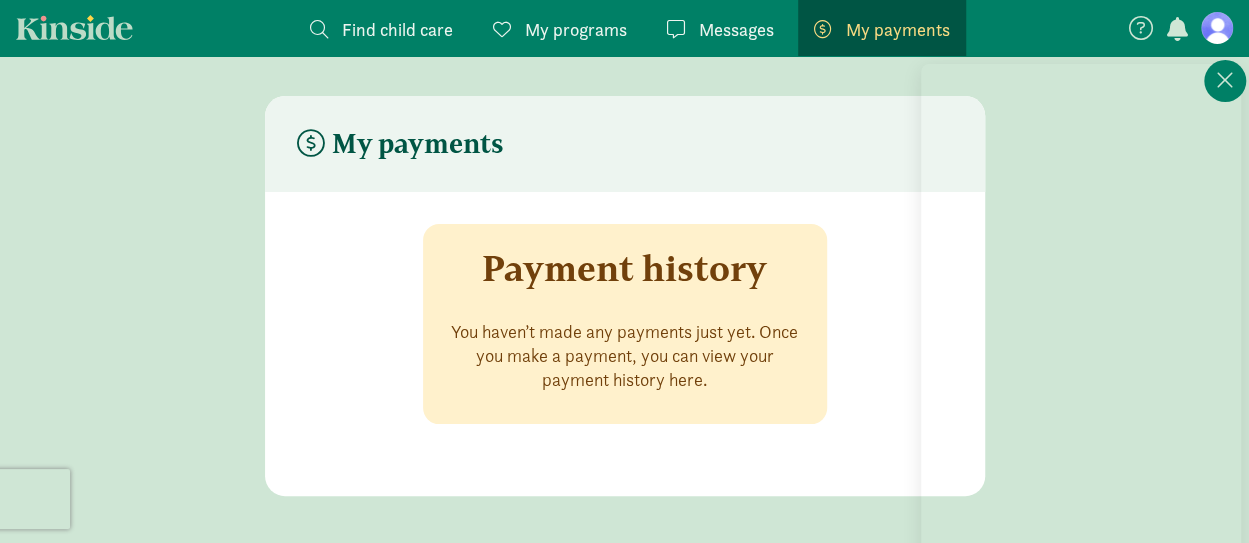 scroll, scrollTop: 202, scrollLeft: 0, axis: vertical 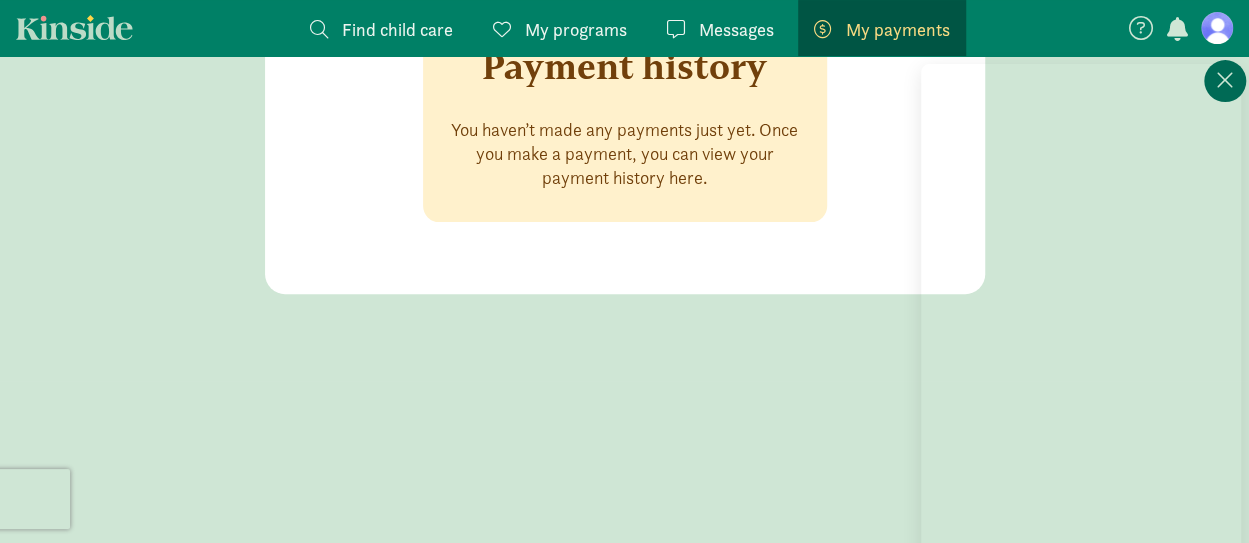click at bounding box center (1225, 81) 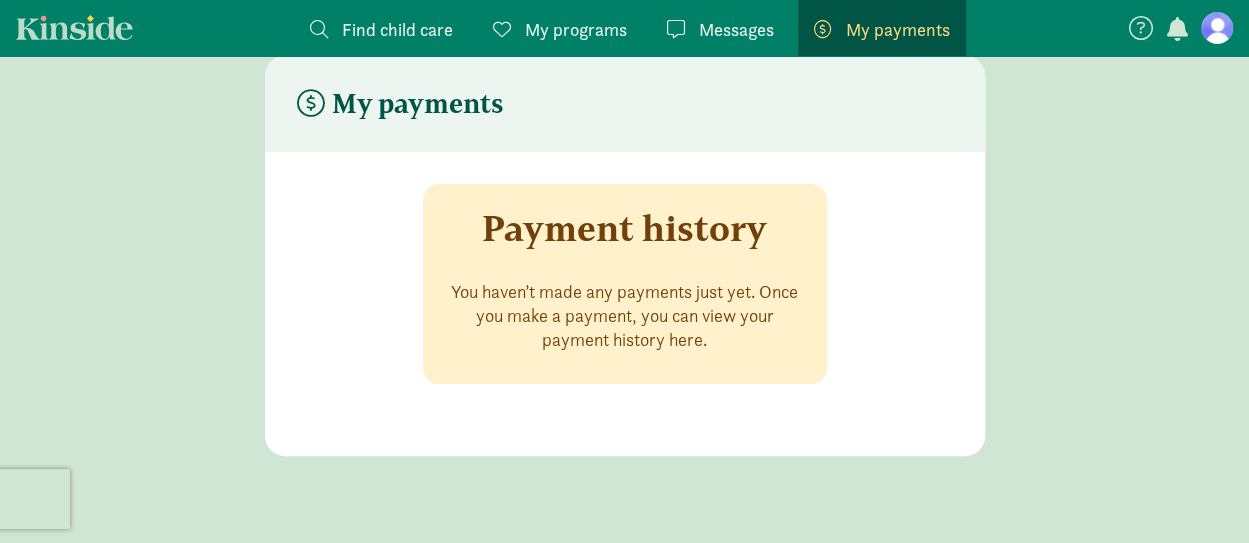 click at bounding box center (1217, 28) 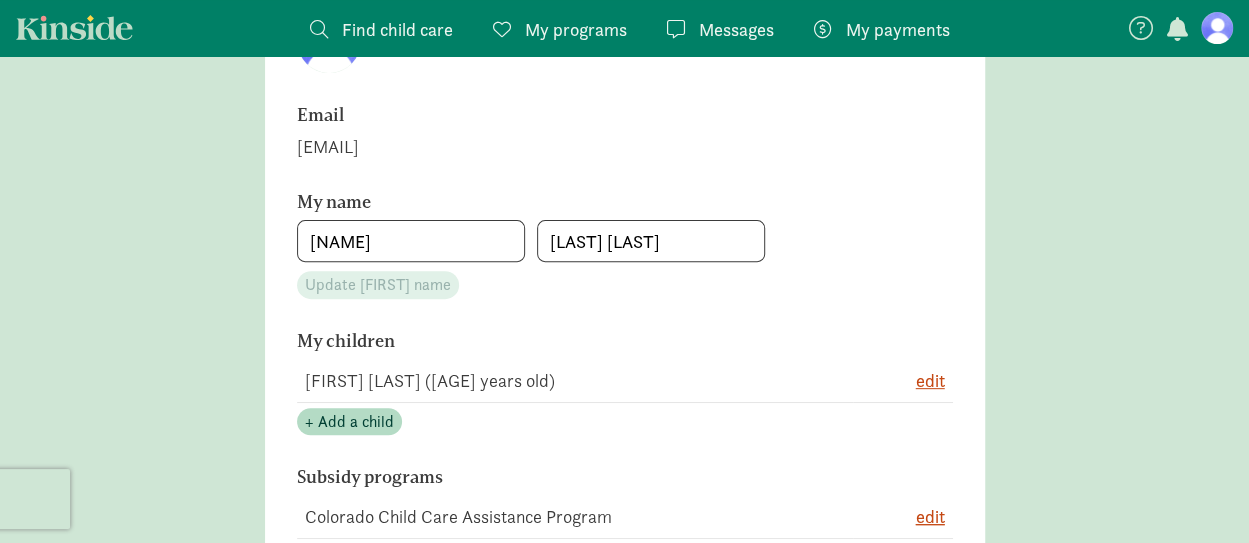 scroll, scrollTop: 0, scrollLeft: 0, axis: both 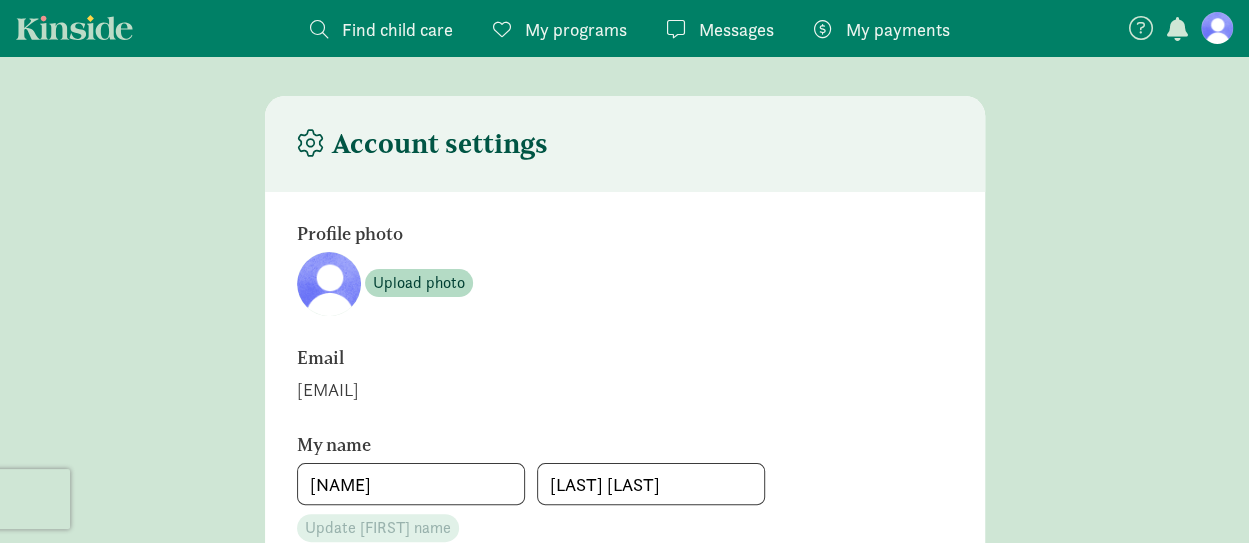 click at bounding box center [1217, 28] 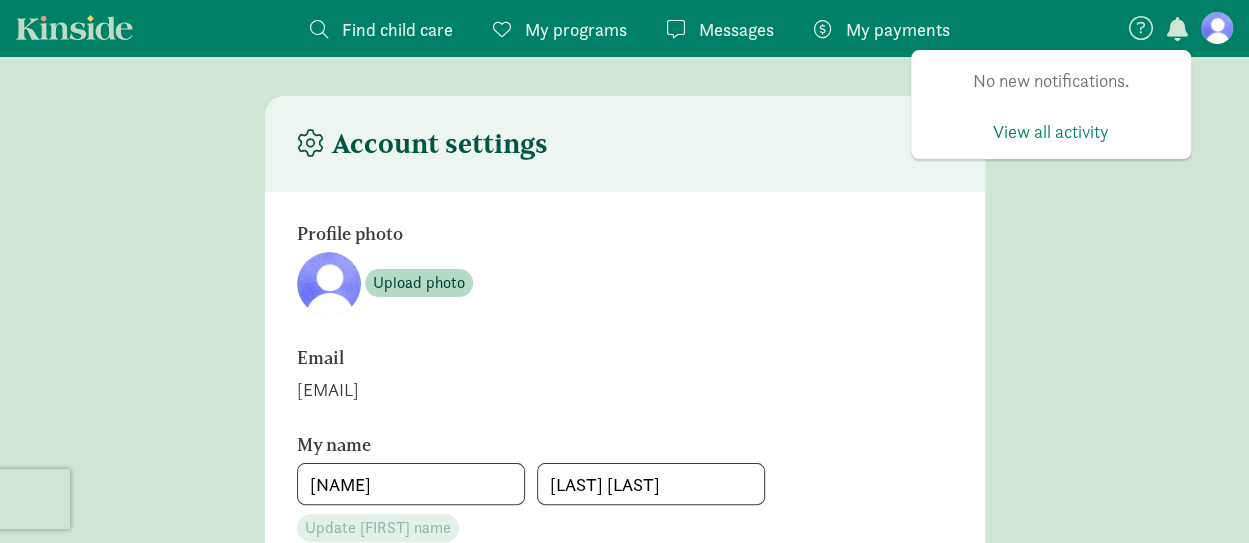 click at bounding box center (1176, 29) 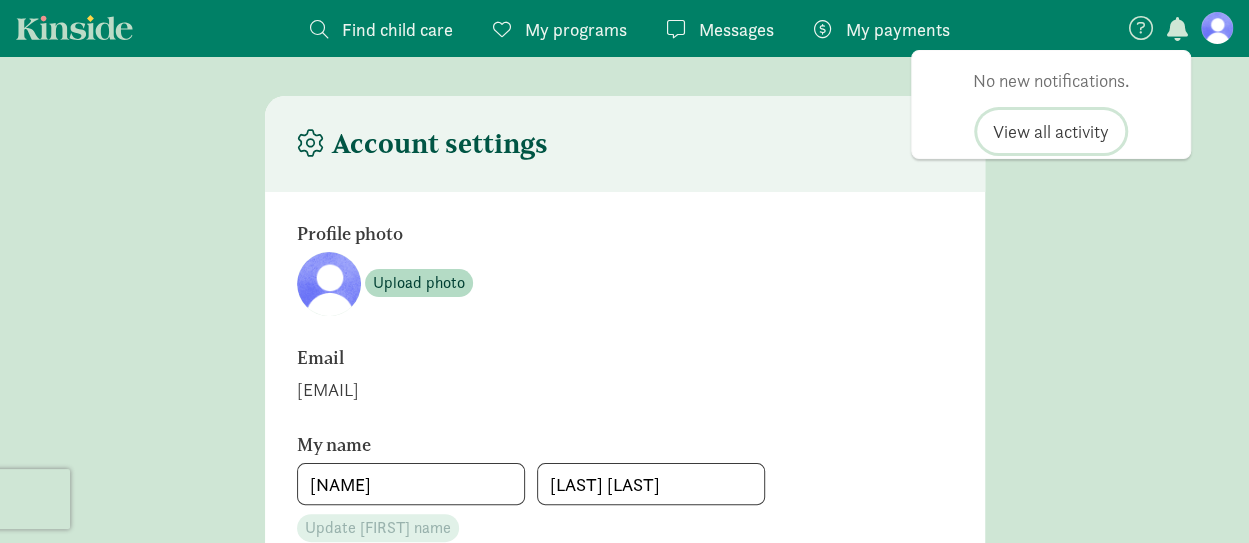 click on "View all activity" at bounding box center (1051, 131) 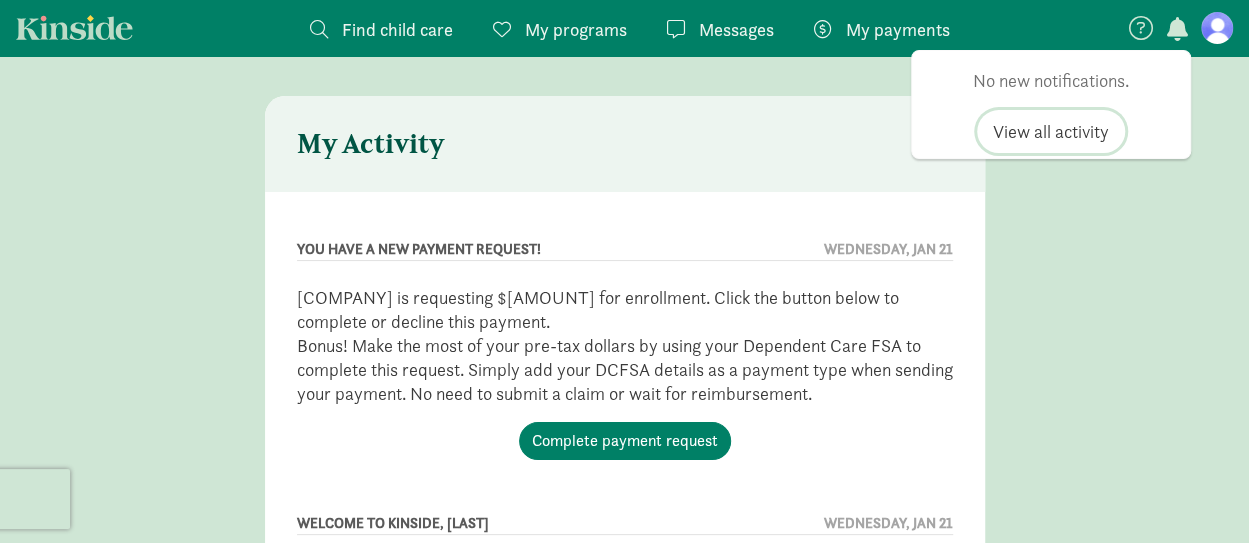 scroll, scrollTop: 1, scrollLeft: 0, axis: vertical 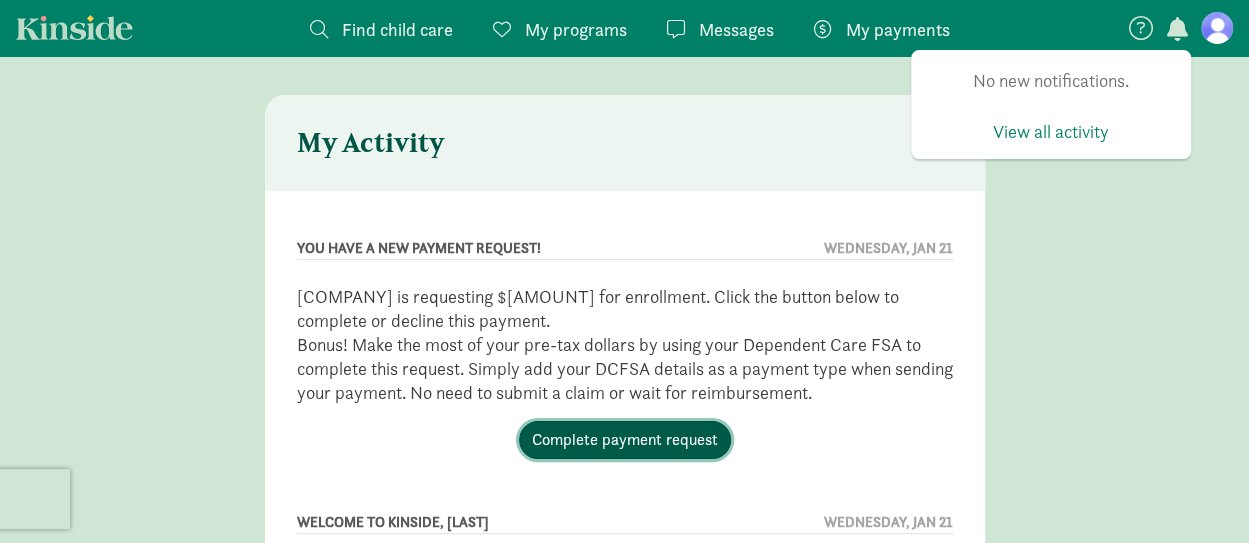 click on "Complete payment request" at bounding box center [625, 440] 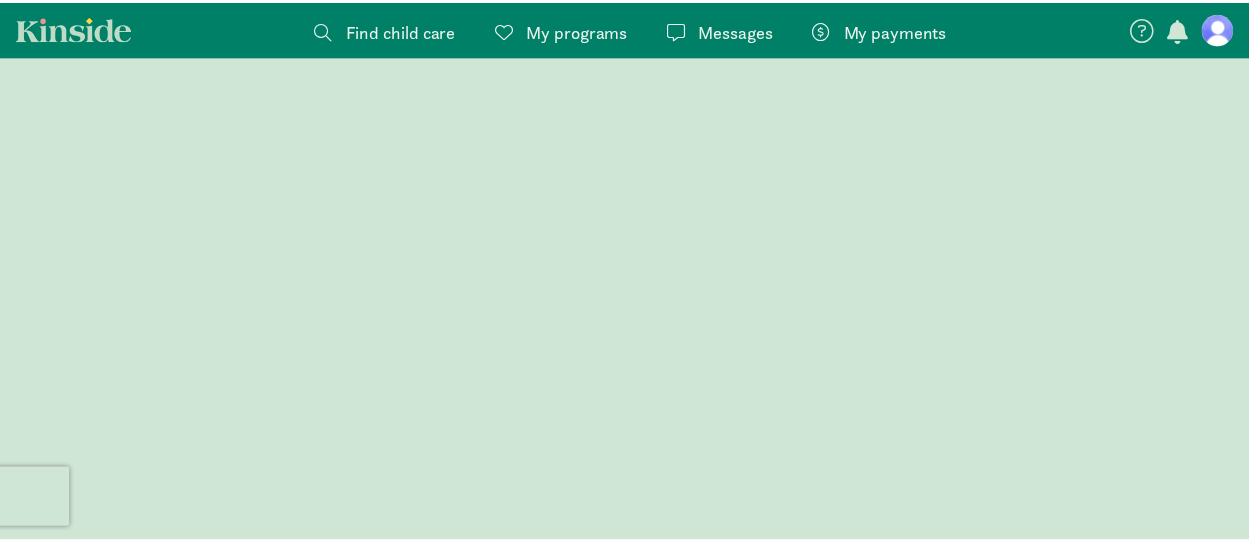 scroll, scrollTop: 0, scrollLeft: 0, axis: both 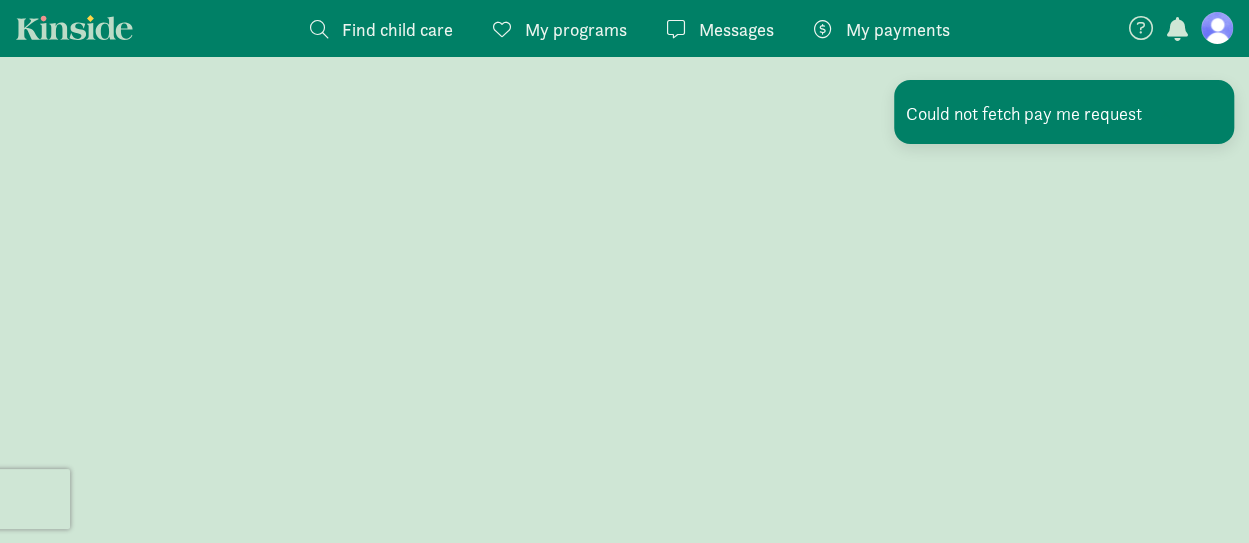 click at bounding box center [1176, 29] 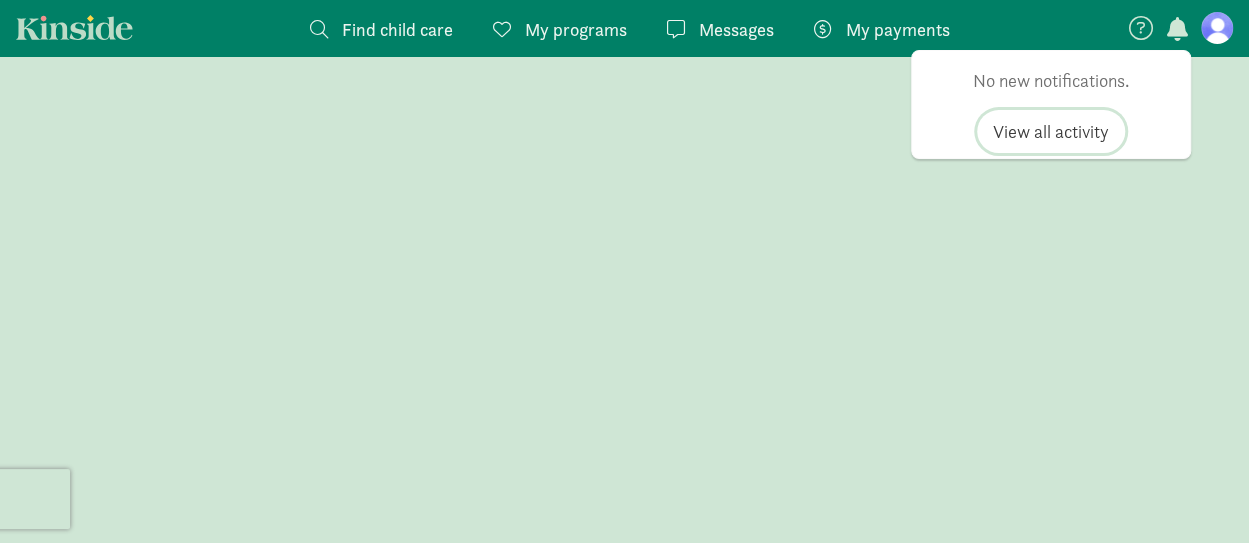 click on "View all activity" at bounding box center [1051, 131] 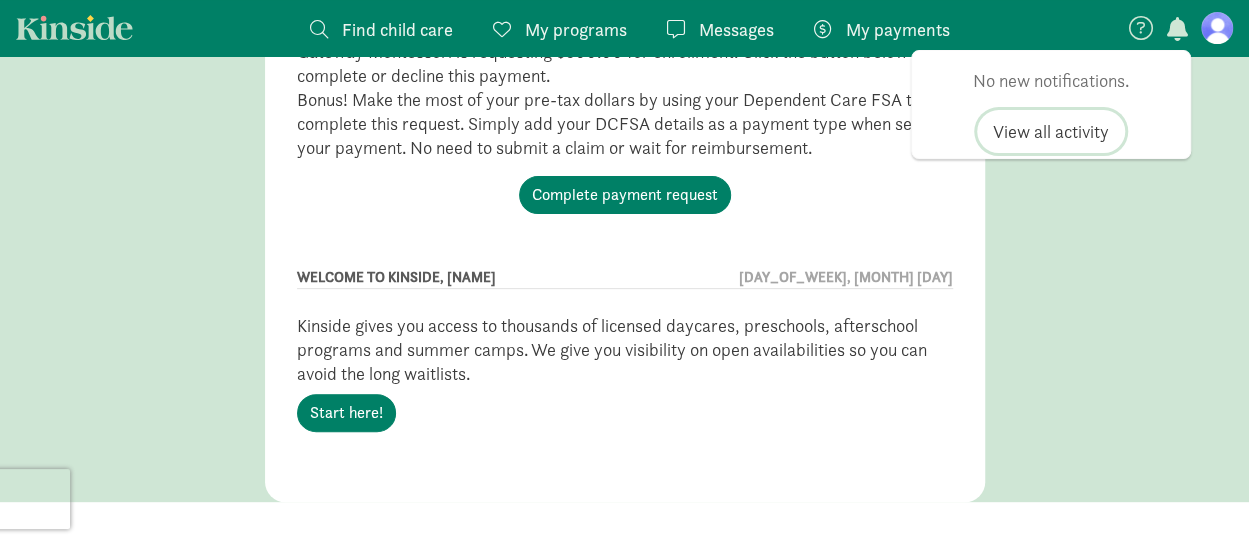 scroll, scrollTop: 299, scrollLeft: 0, axis: vertical 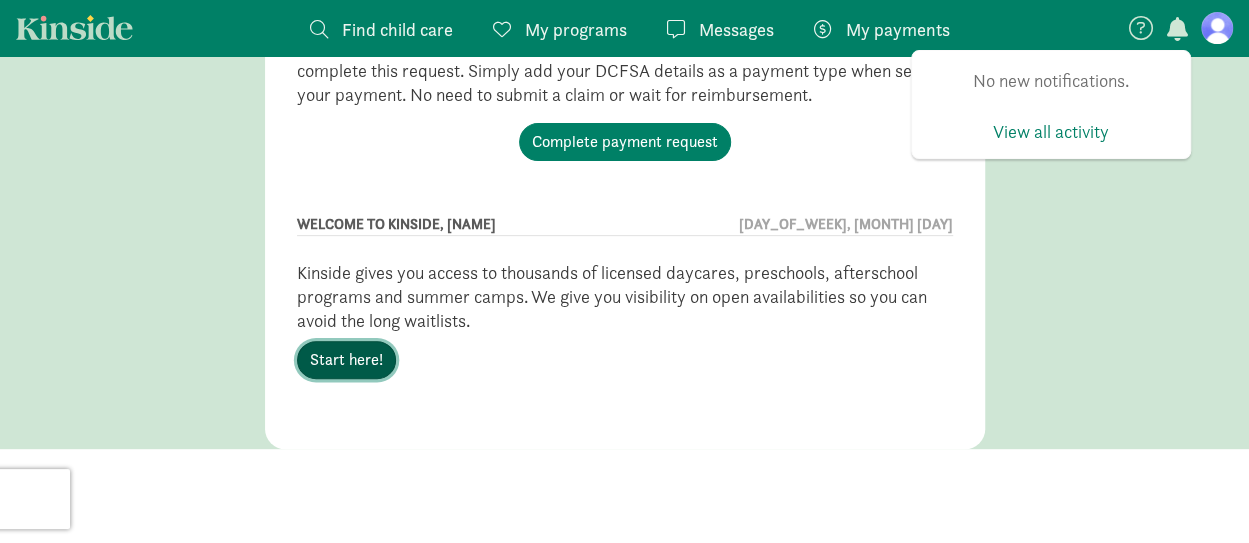 click on "Start here!" at bounding box center (346, 360) 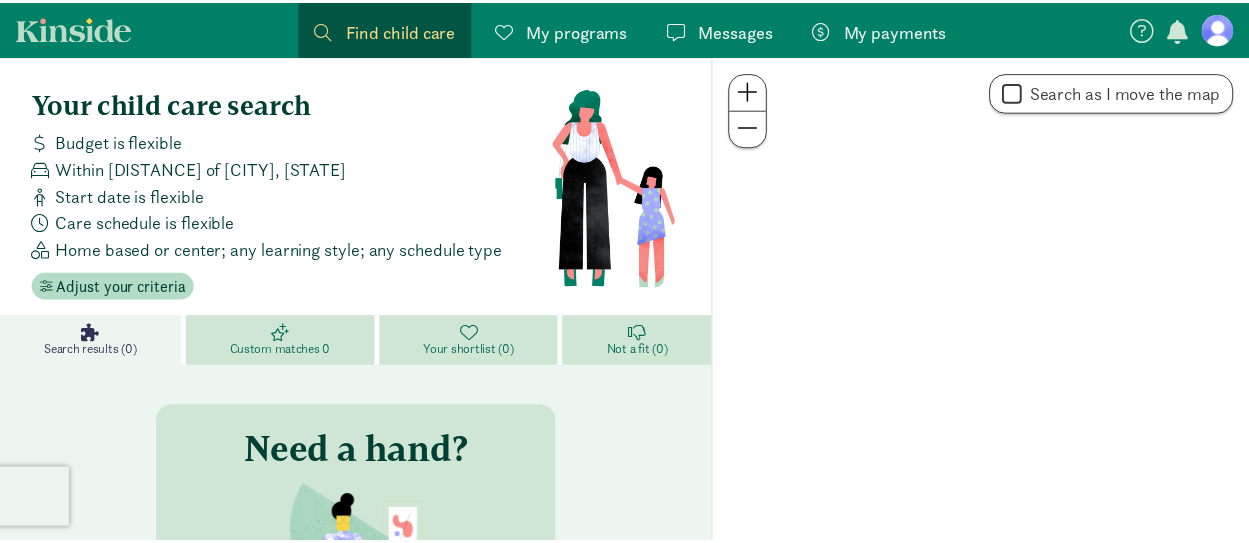 scroll, scrollTop: 0, scrollLeft: 0, axis: both 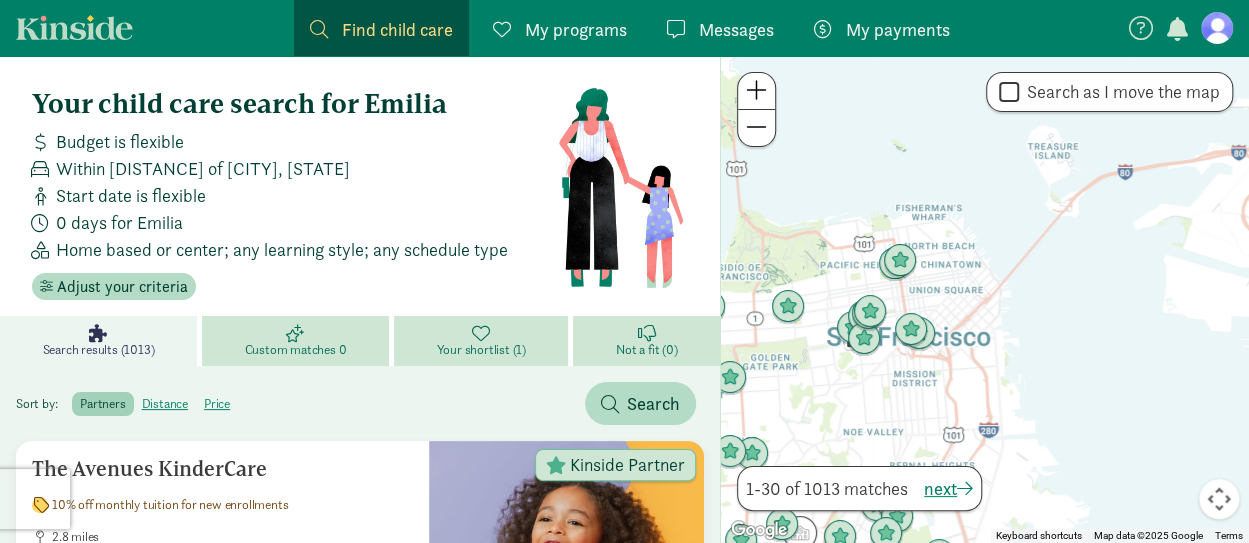 click at bounding box center (756, 127) 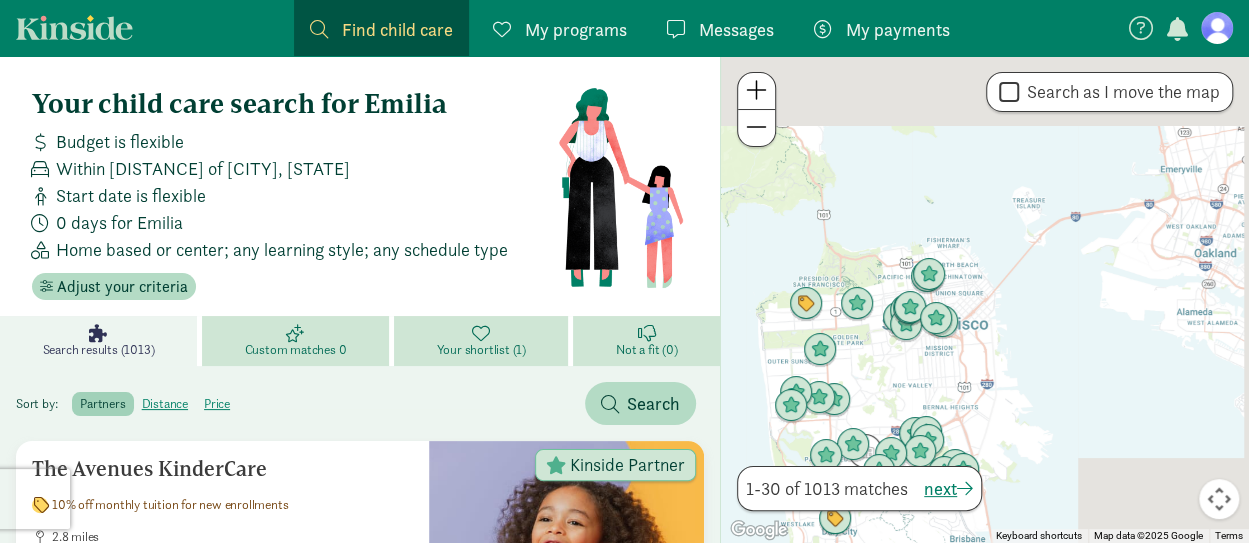 click at bounding box center [756, 127] 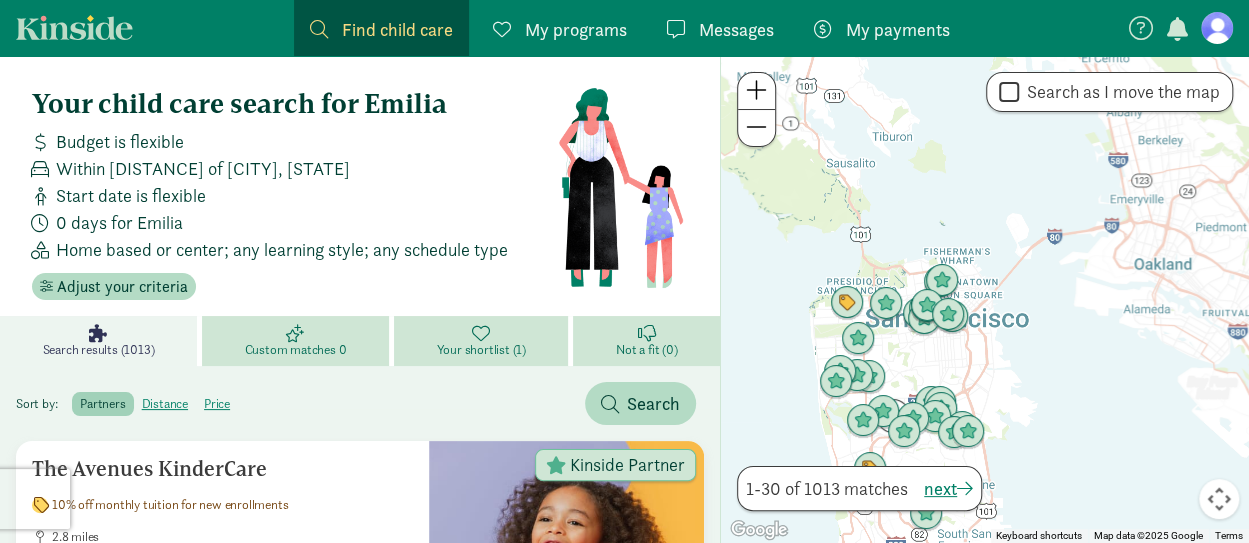 click at bounding box center [756, 127] 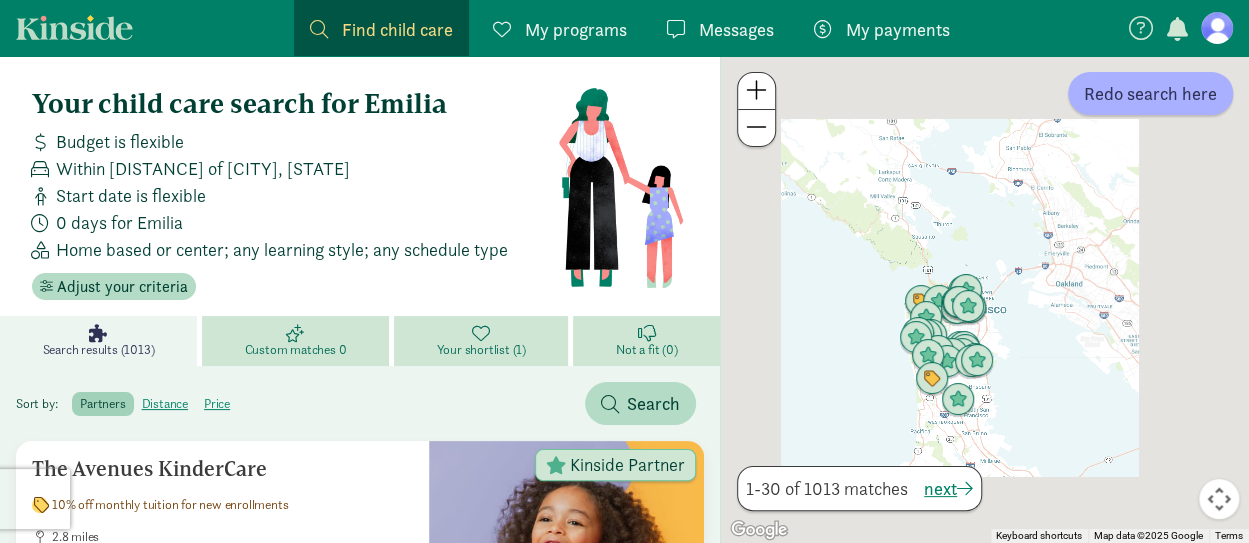 click at bounding box center [756, 127] 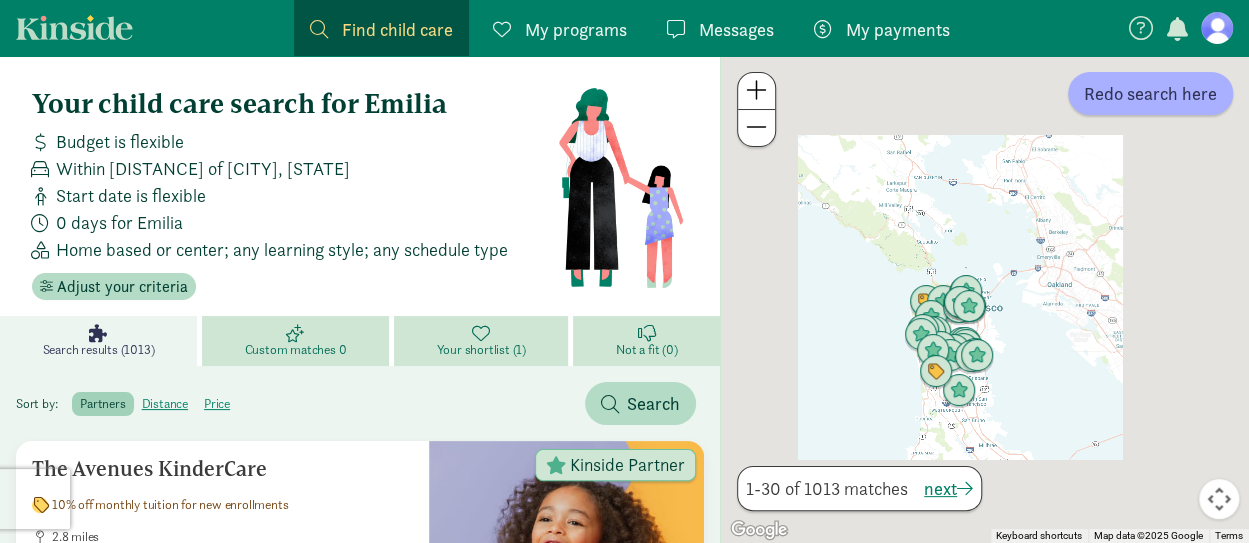 click at bounding box center (756, 127) 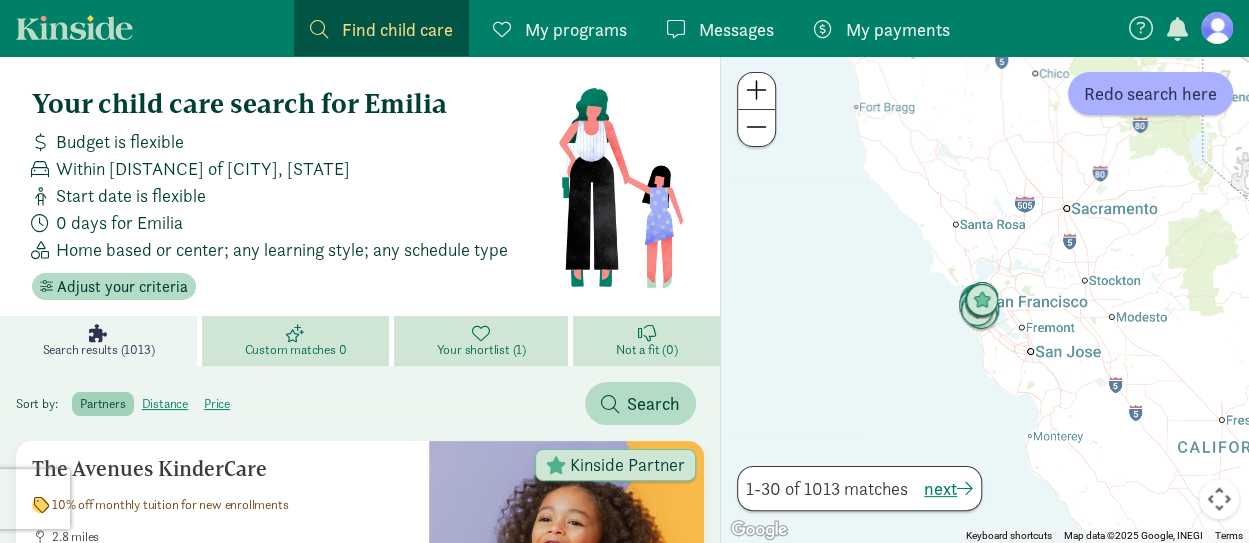 click at bounding box center [756, 127] 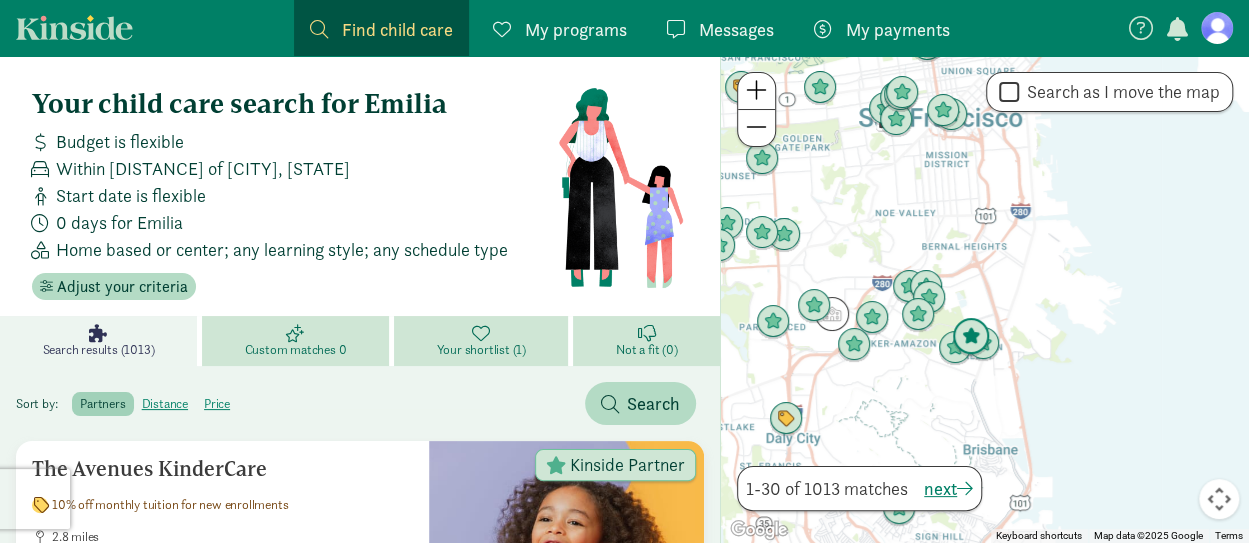 drag, startPoint x: 1100, startPoint y: 339, endPoint x: 952, endPoint y: 311, distance: 150.62537 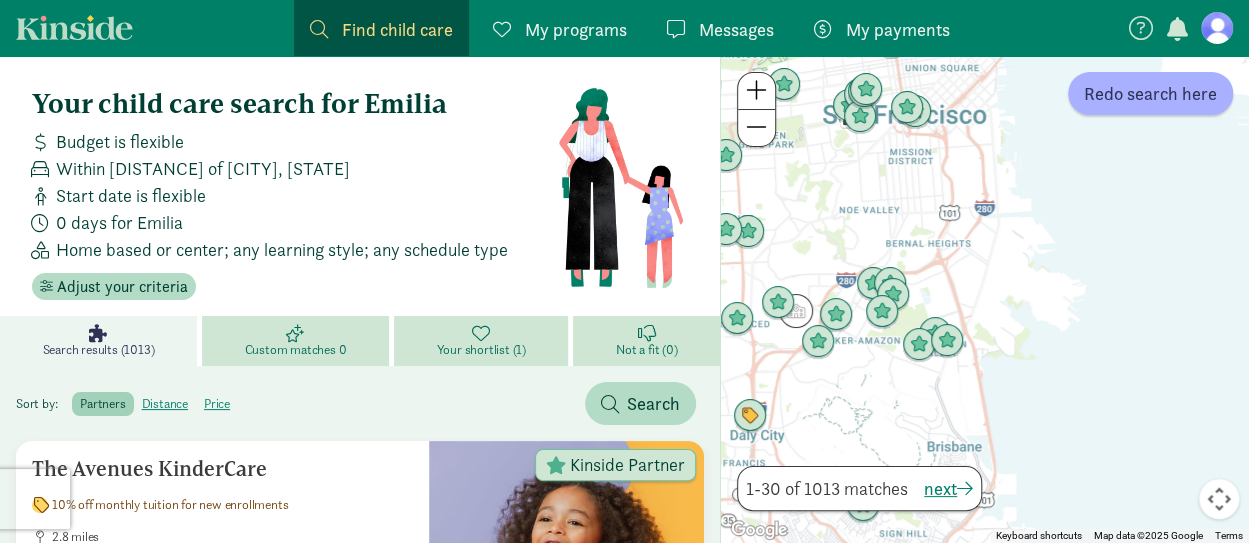 click at bounding box center (756, 127) 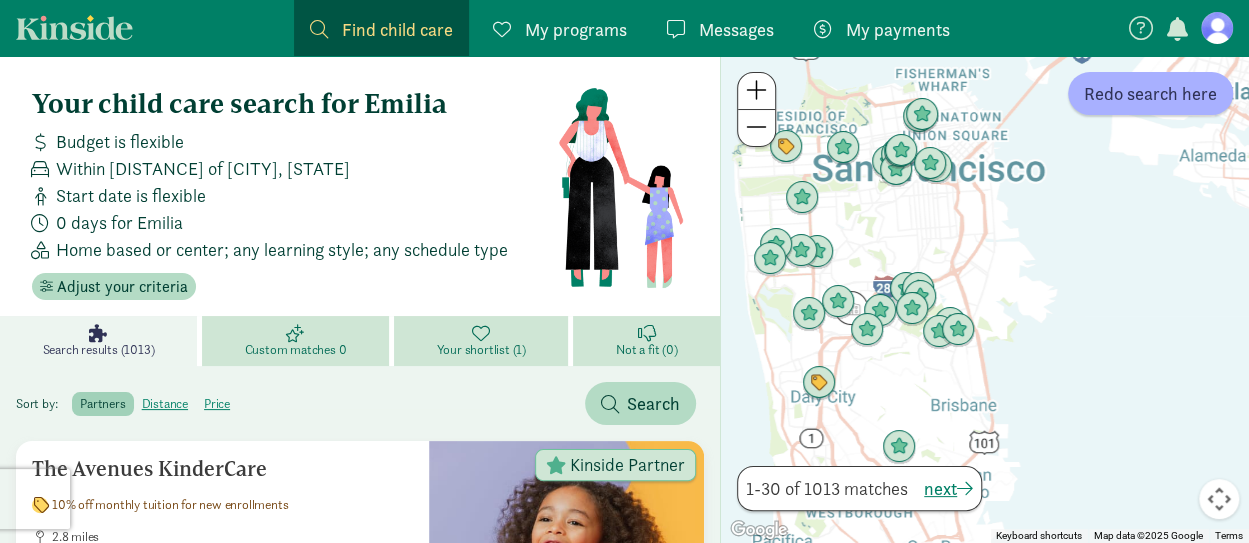 click at bounding box center [756, 127] 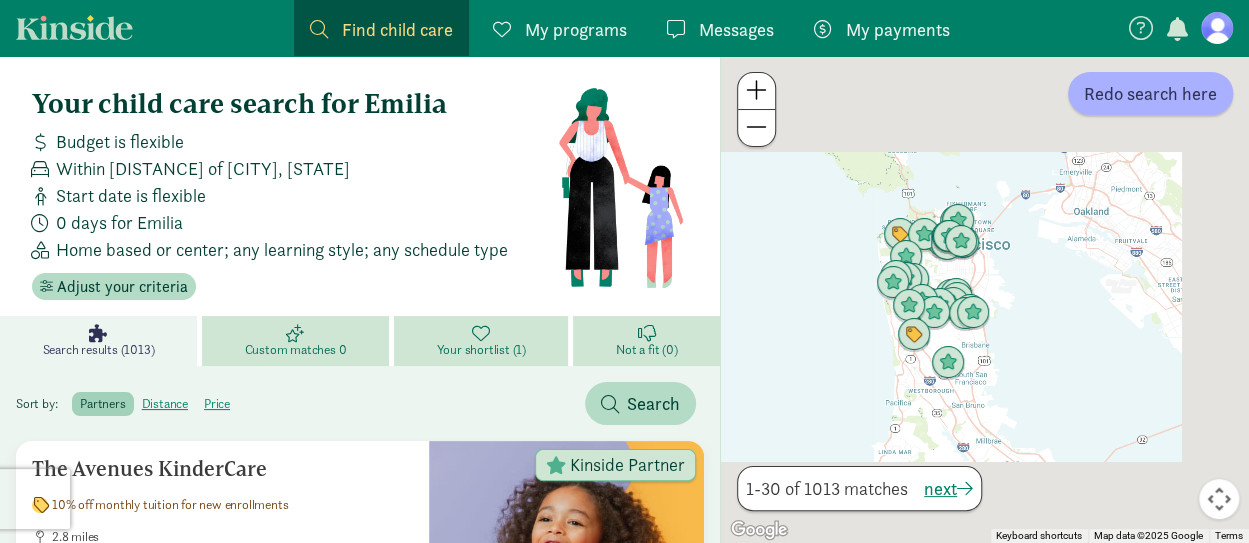 click at bounding box center [756, 127] 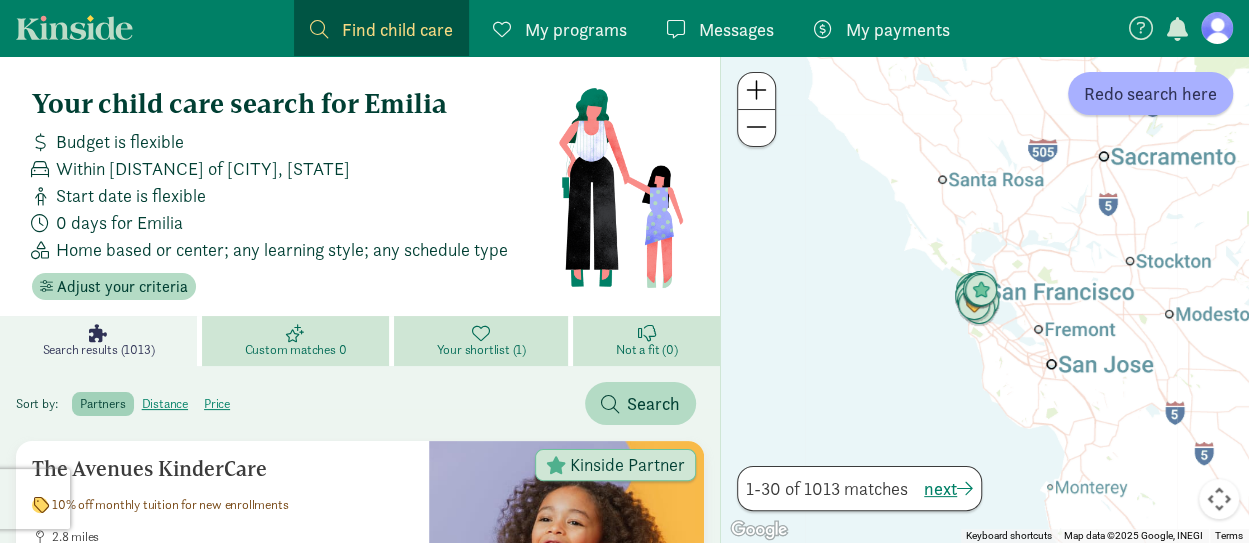 click at bounding box center [756, 127] 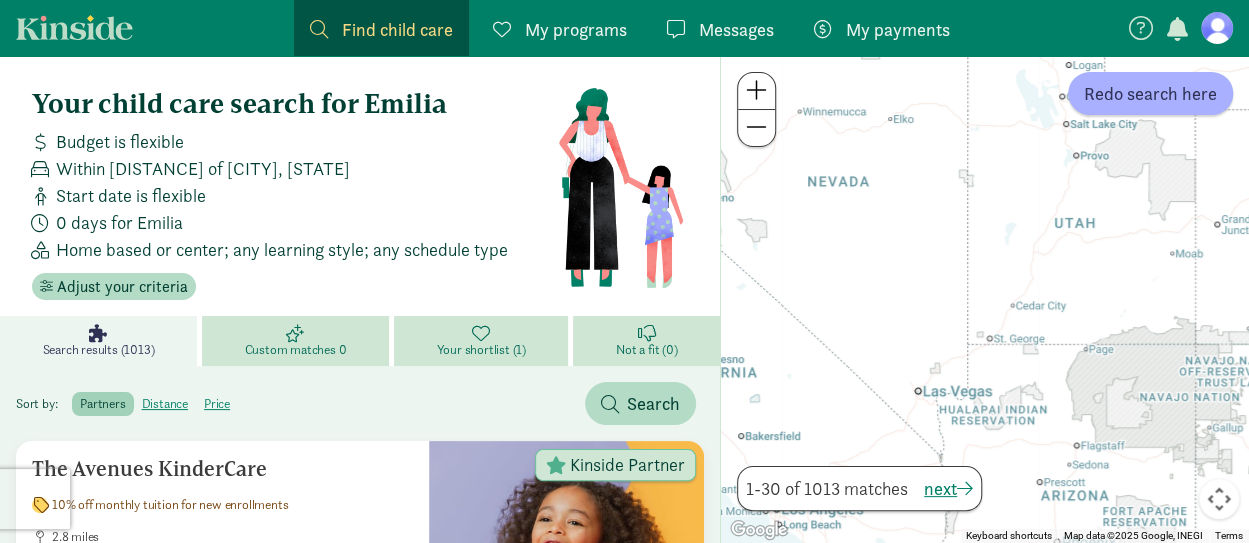 drag, startPoint x: 1186, startPoint y: 337, endPoint x: 784, endPoint y: 342, distance: 402.0311 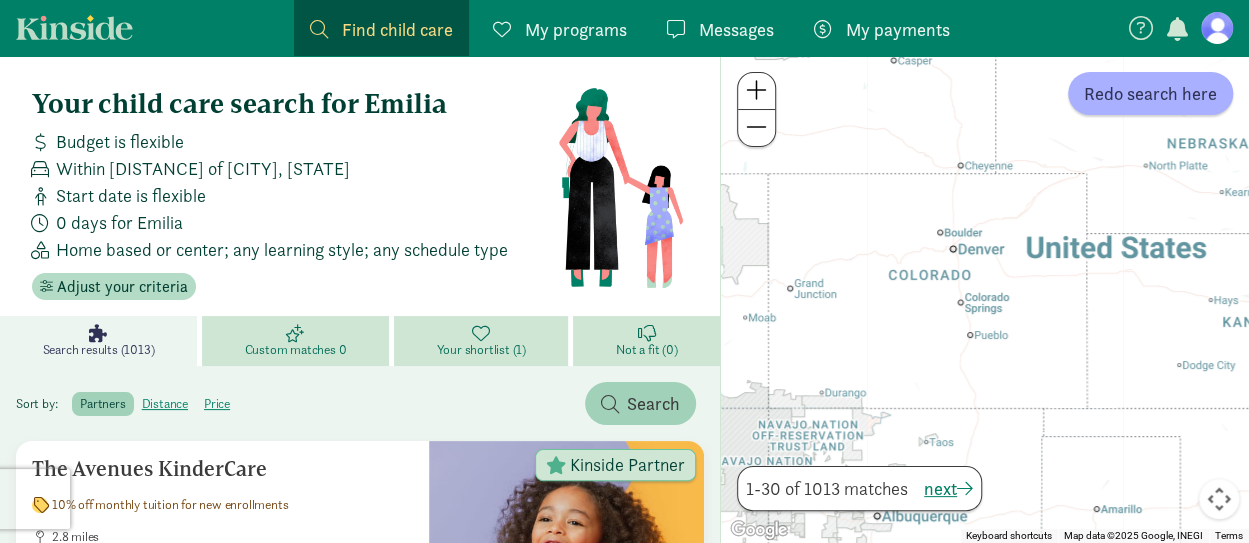 drag, startPoint x: 1102, startPoint y: 323, endPoint x: 672, endPoint y: 385, distance: 434.44678 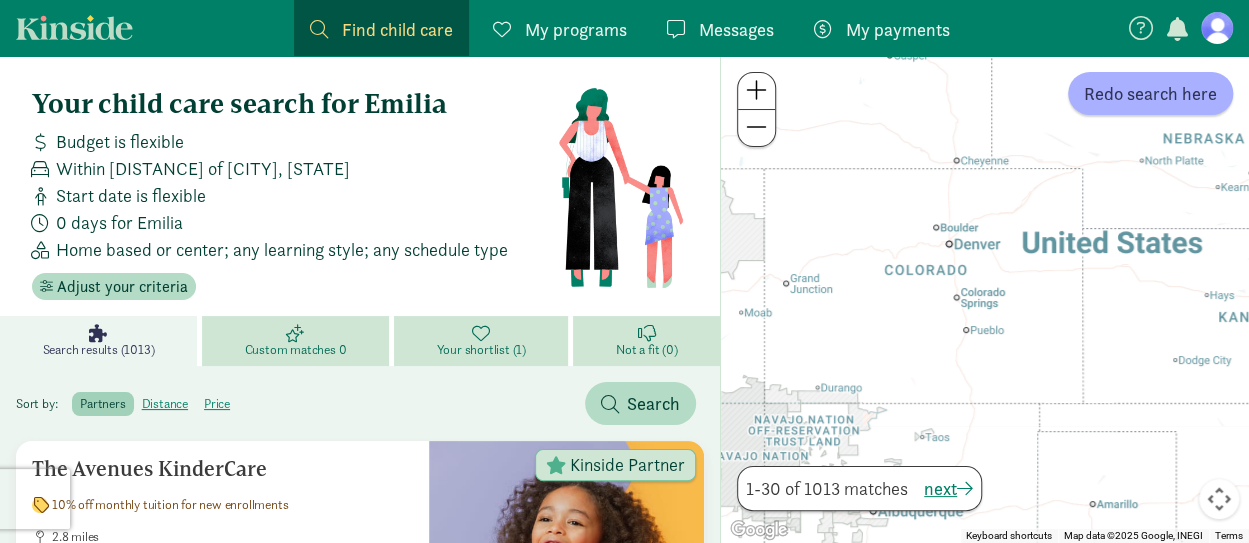 click at bounding box center (756, 90) 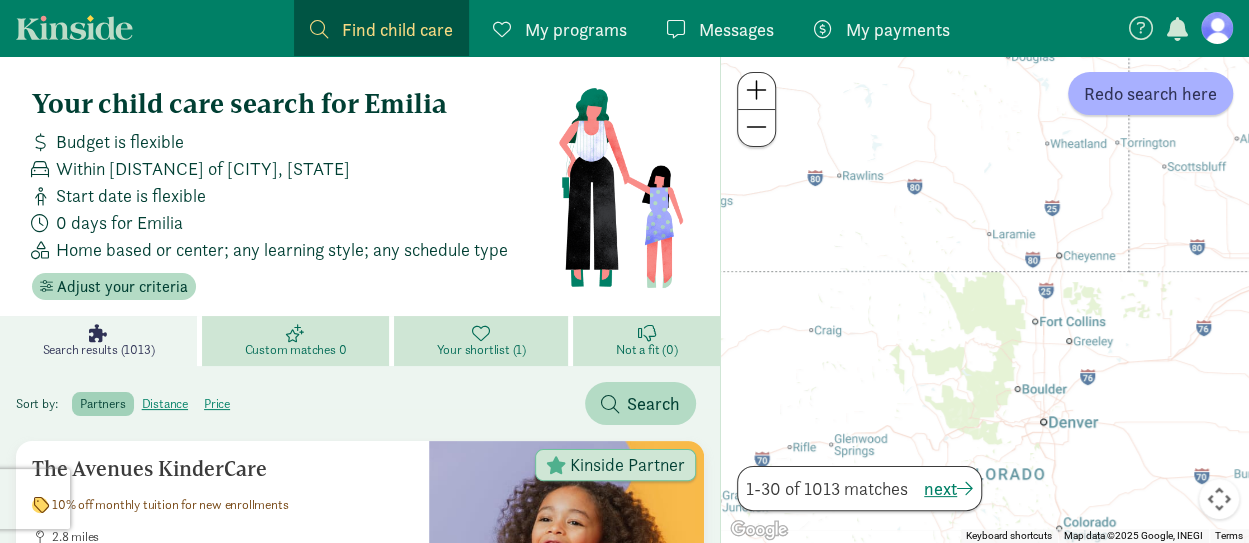 drag, startPoint x: 870, startPoint y: 321, endPoint x: 1002, endPoint y: 560, distance: 273.0293 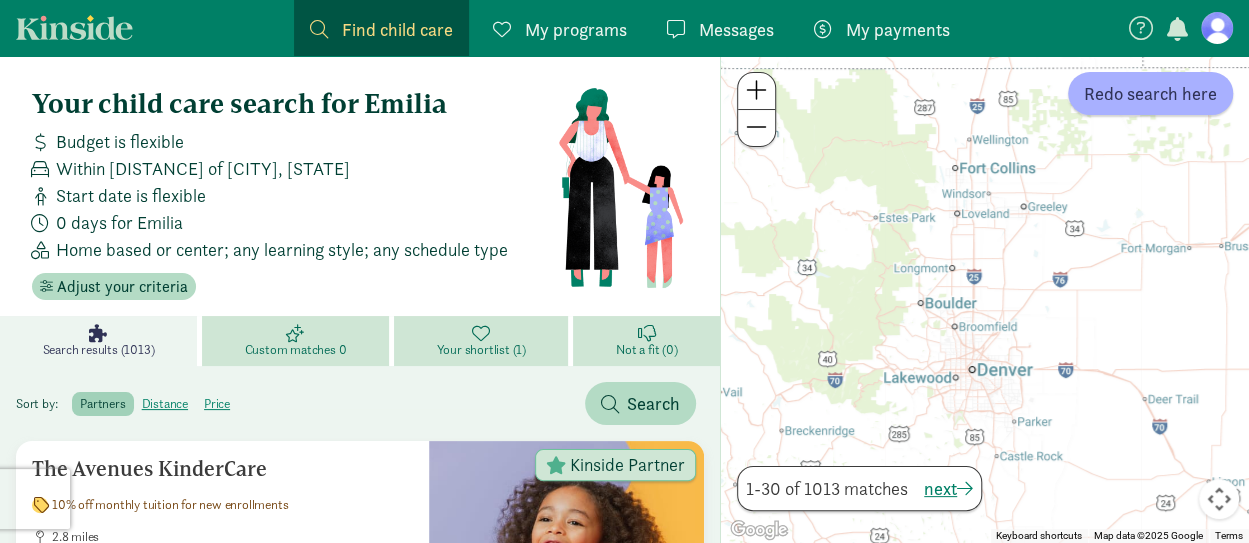 drag, startPoint x: 985, startPoint y: 359, endPoint x: 852, endPoint y: 185, distance: 219.00912 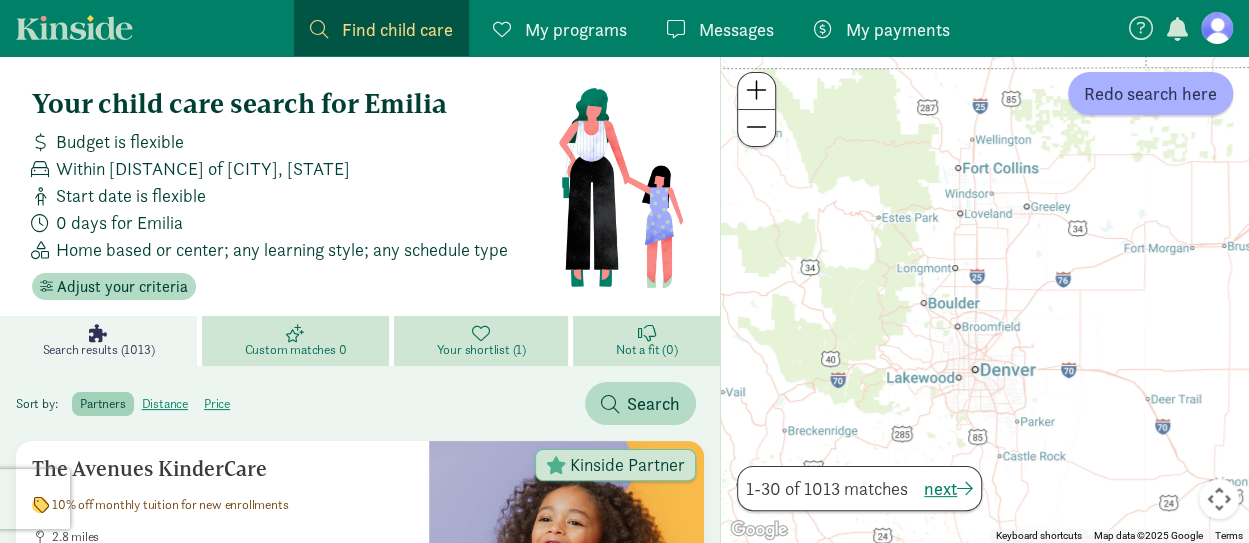 click at bounding box center (756, 90) 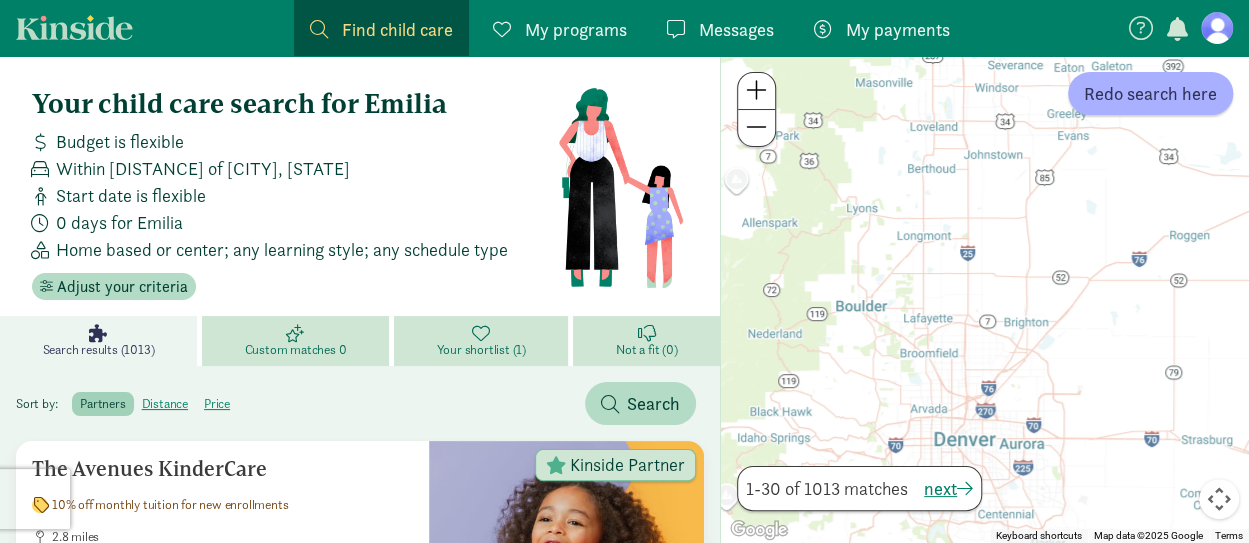 click at bounding box center (756, 90) 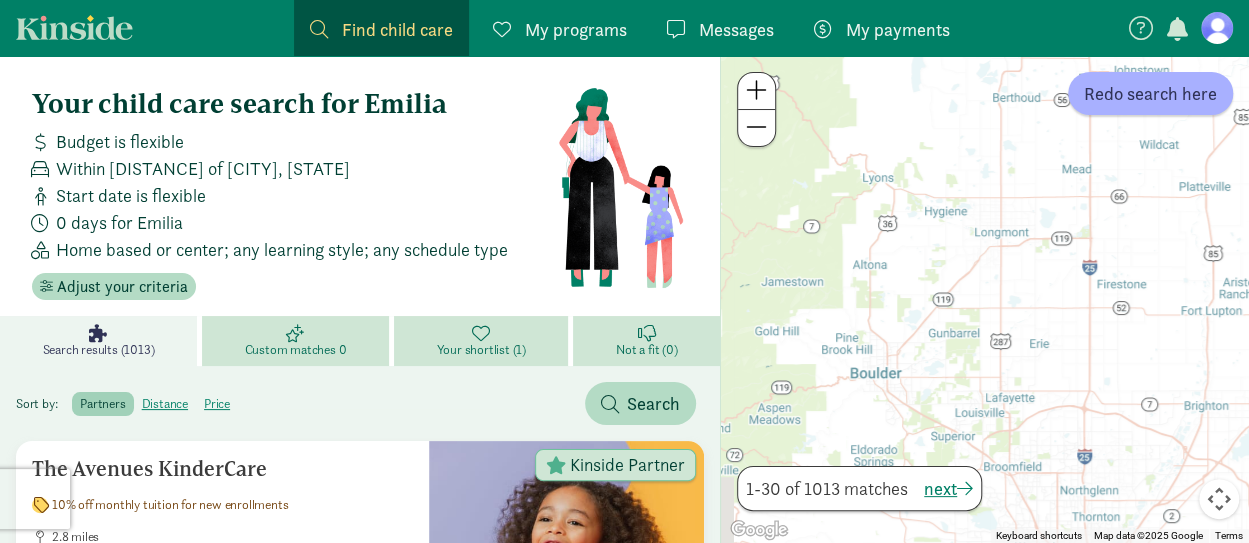 drag, startPoint x: 884, startPoint y: 310, endPoint x: 1026, endPoint y: 374, distance: 155.75623 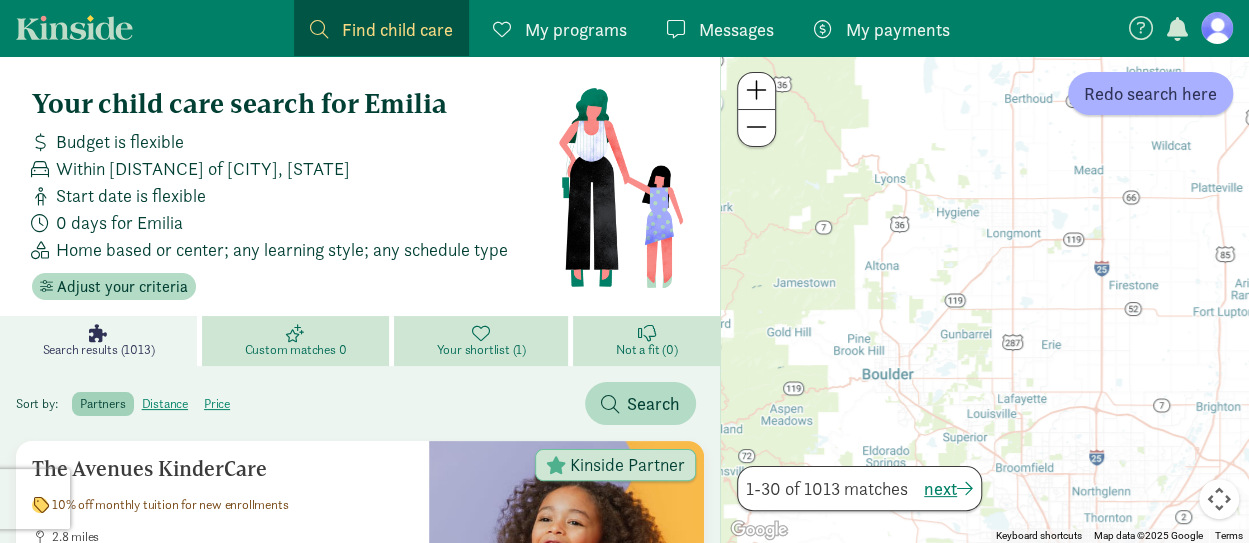 drag, startPoint x: 1026, startPoint y: 374, endPoint x: 1232, endPoint y: -122, distance: 537.0773 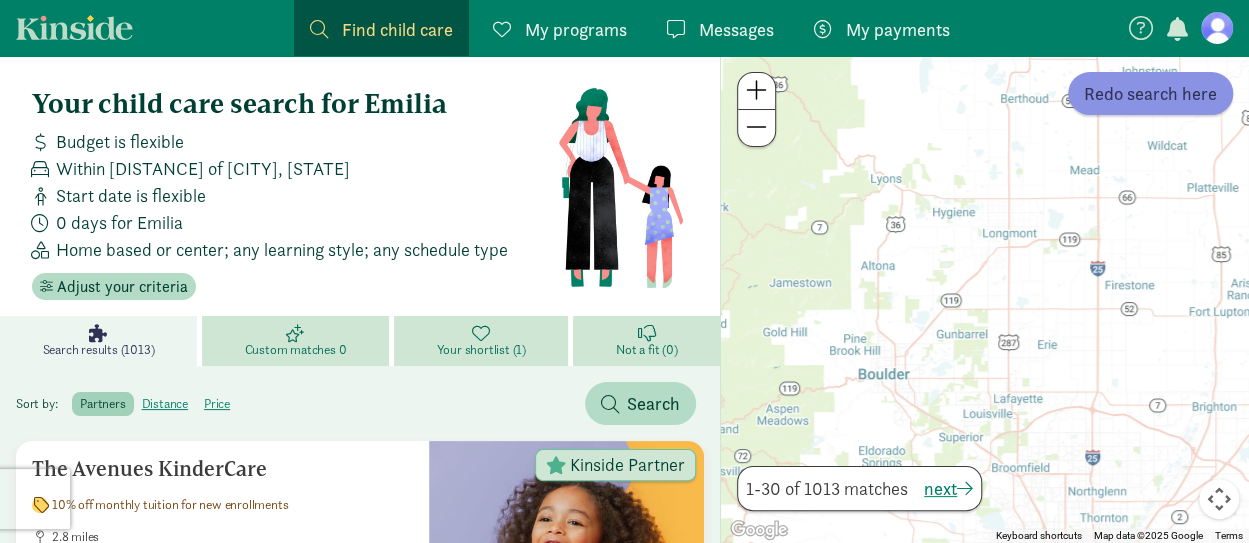 click on "Redo search here" 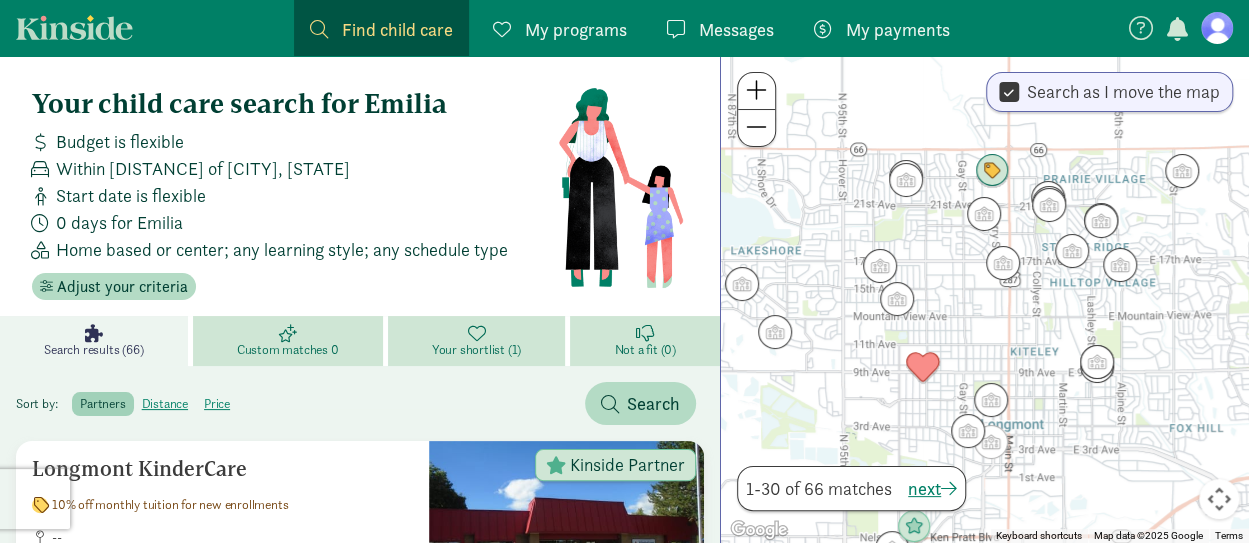 click at bounding box center (992, 171) 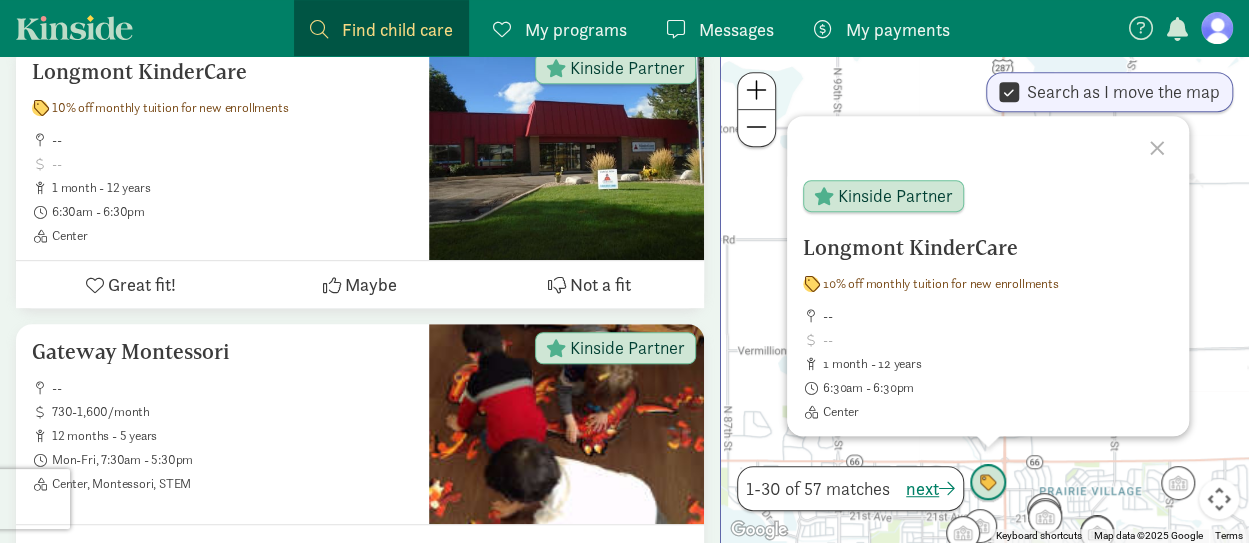 scroll, scrollTop: 400, scrollLeft: 0, axis: vertical 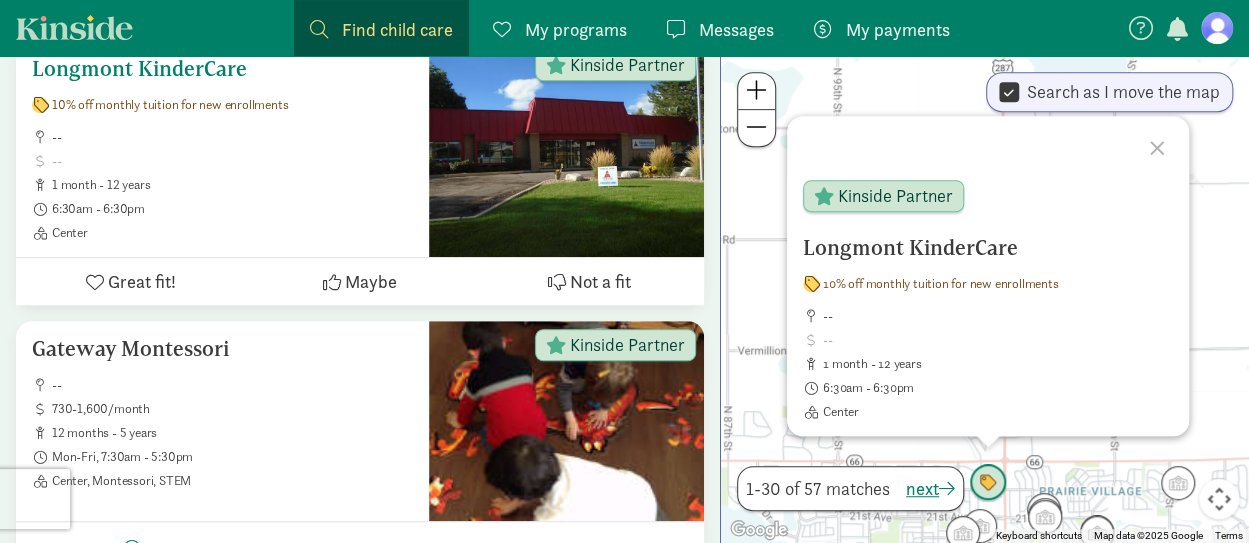 click at bounding box center [566, 149] 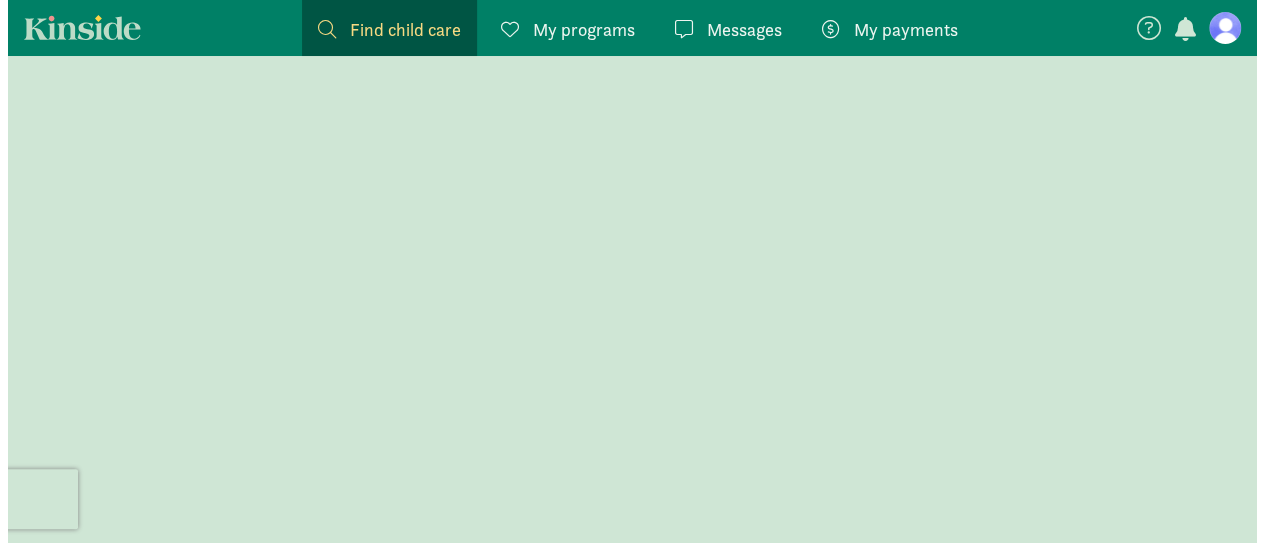 scroll, scrollTop: 0, scrollLeft: 0, axis: both 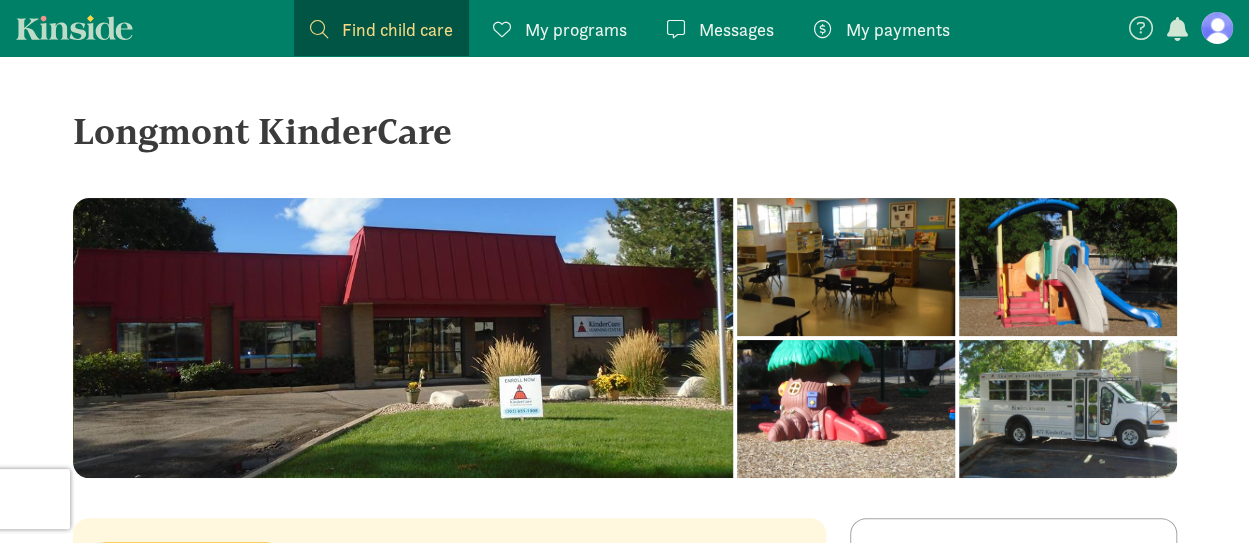 click 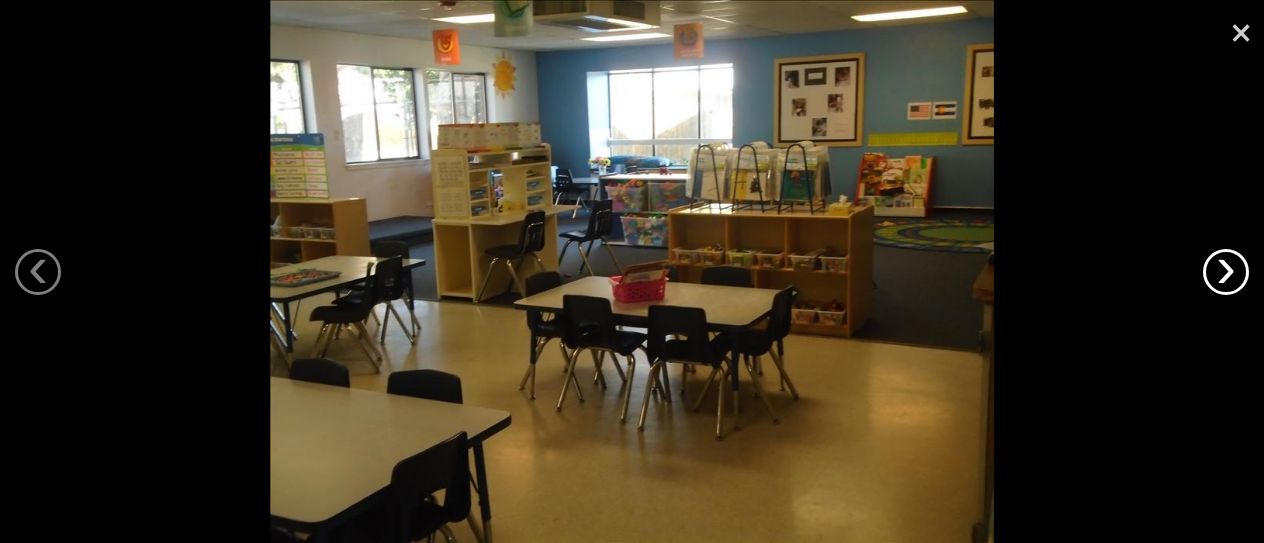 click on "›" at bounding box center (1226, 272) 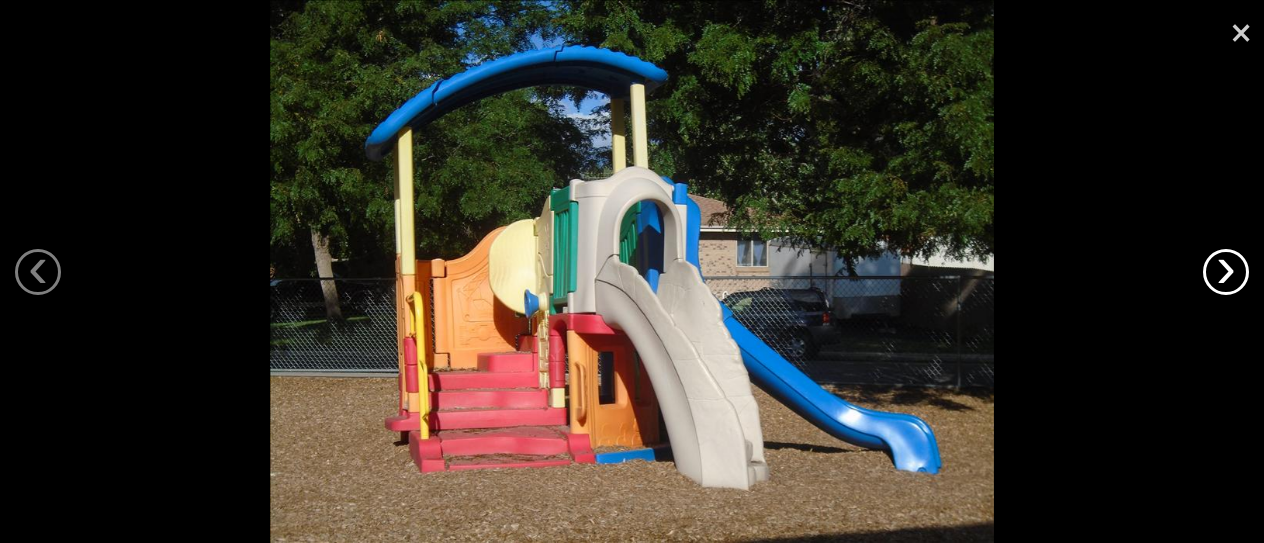 click on "›" at bounding box center [1226, 272] 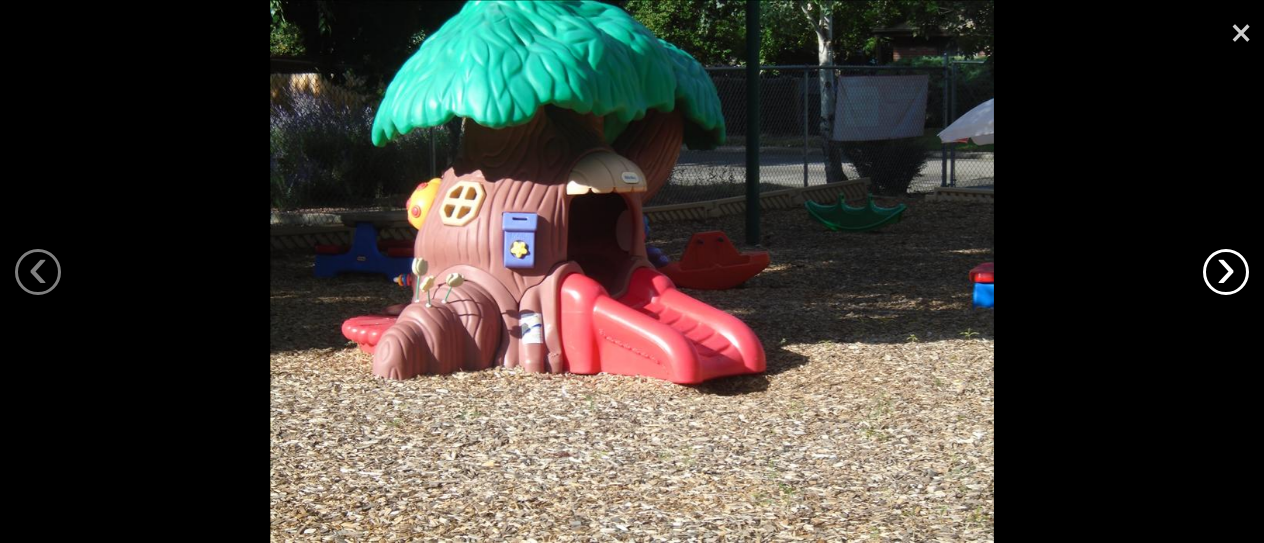 click on "›" at bounding box center (1226, 272) 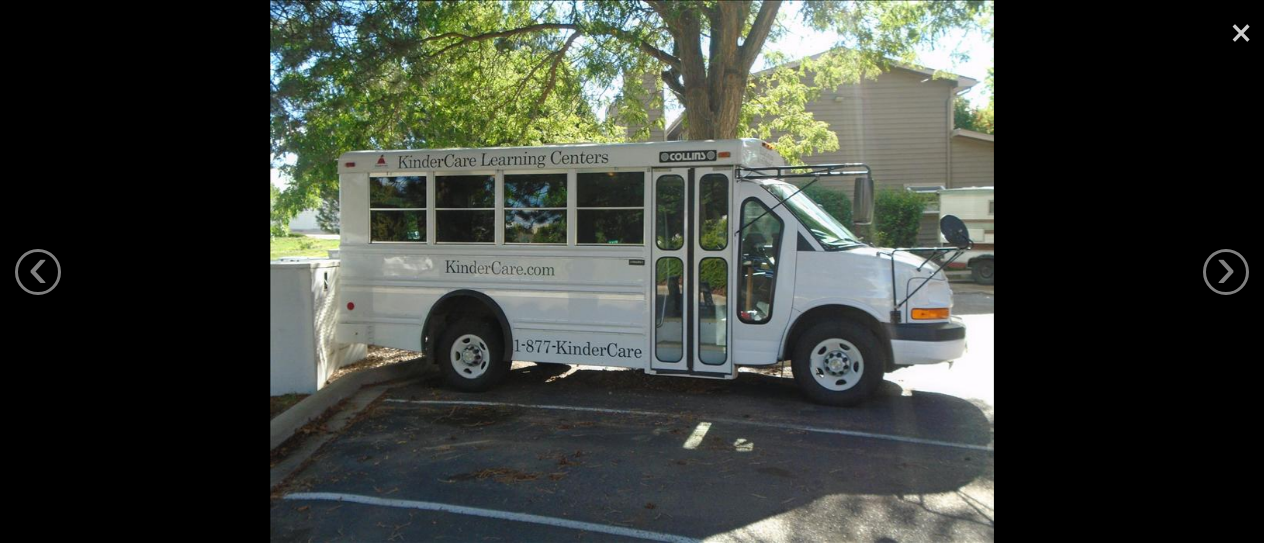 click at bounding box center [632, 271] 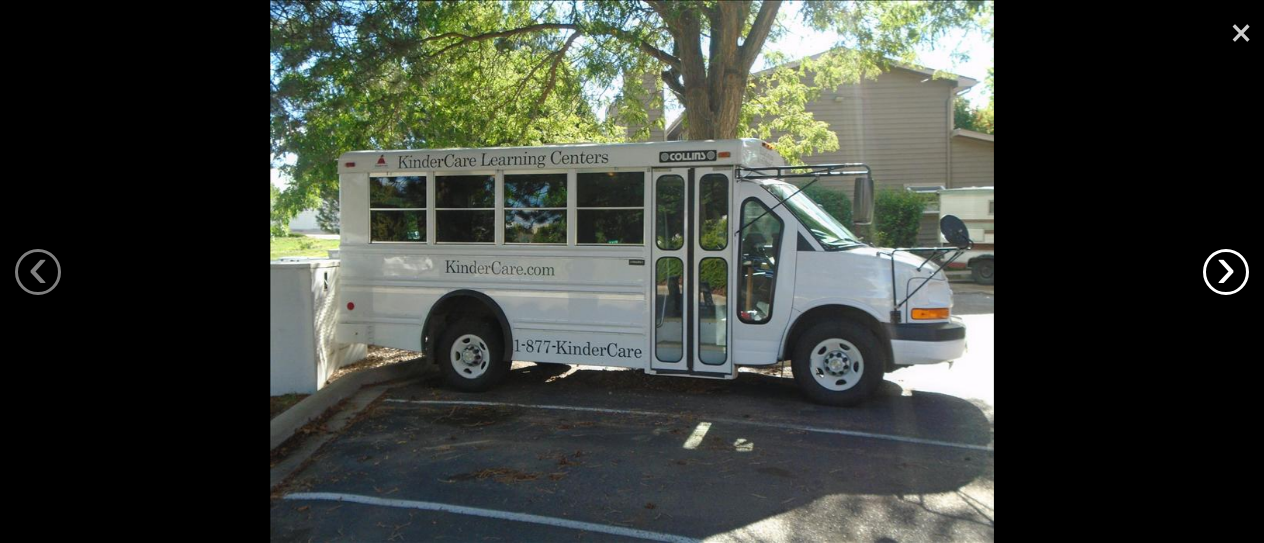 click on "›" at bounding box center [1226, 272] 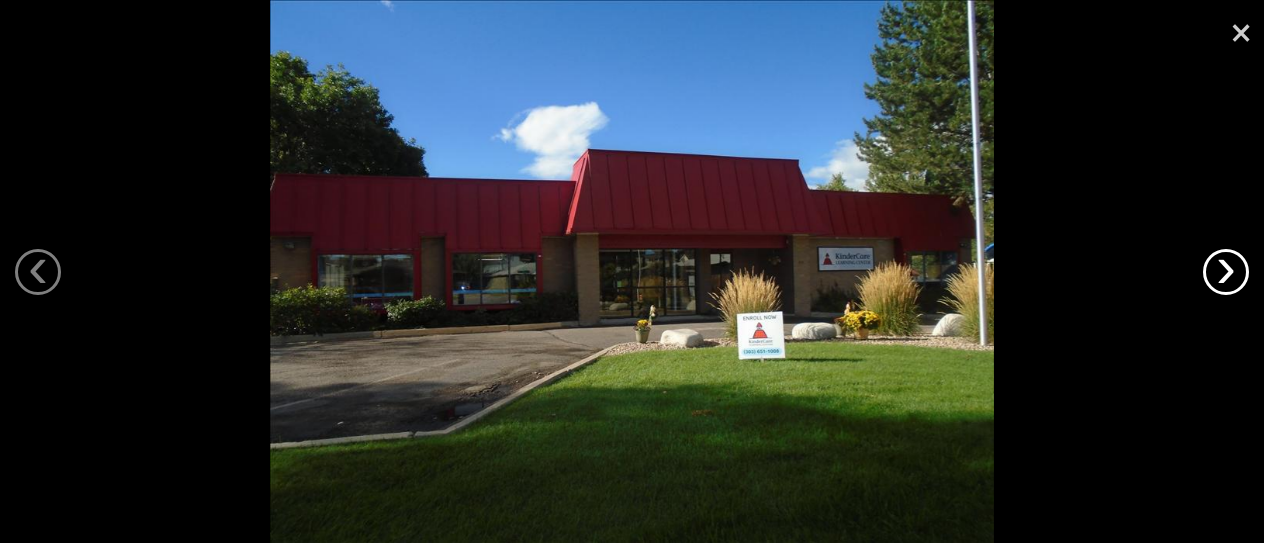 click on "›" at bounding box center [1226, 272] 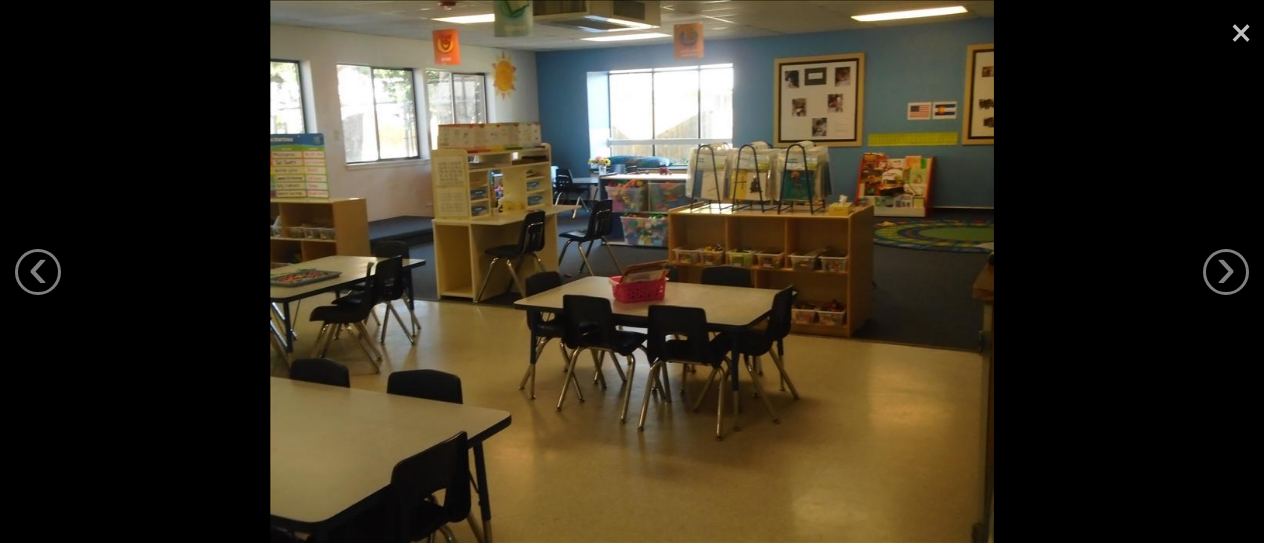 click on "×" at bounding box center (1241, 30) 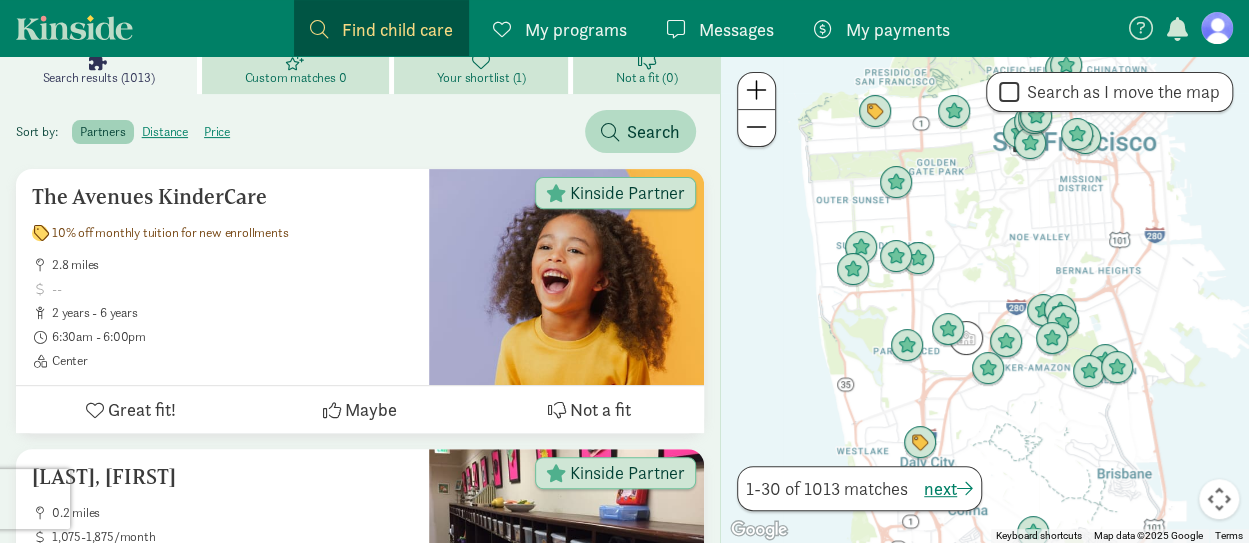 scroll, scrollTop: 270, scrollLeft: 0, axis: vertical 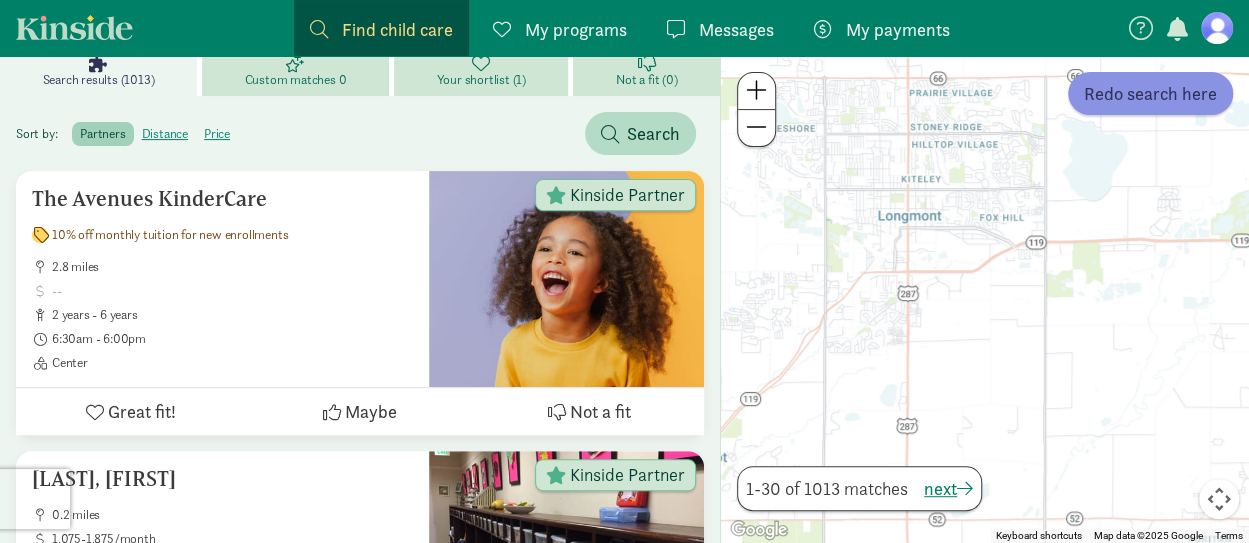 click on "Redo search here" 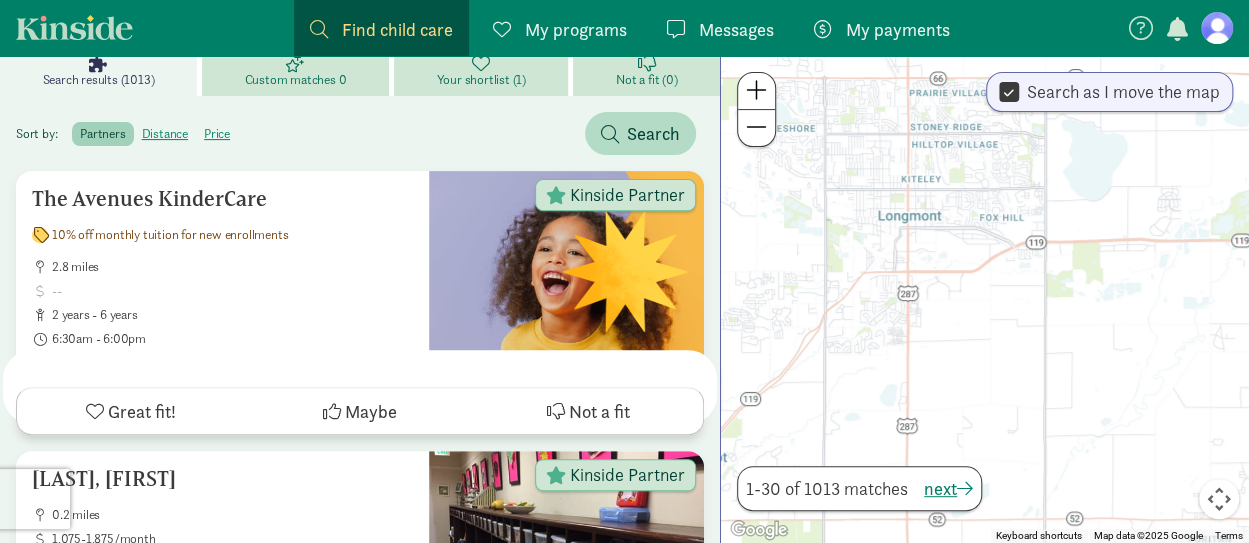 scroll, scrollTop: 0, scrollLeft: 0, axis: both 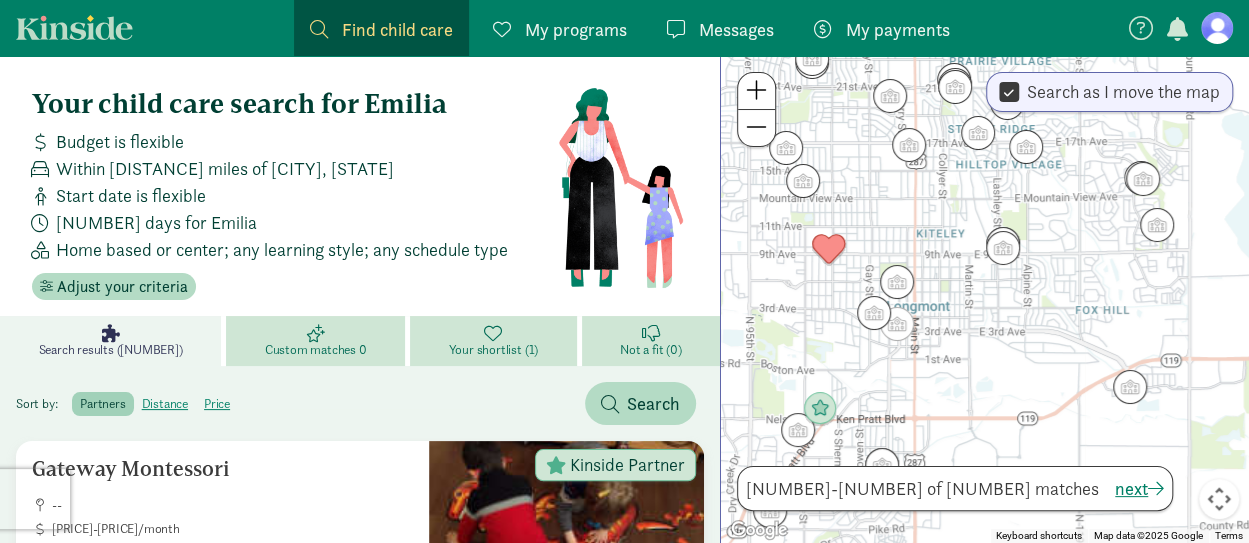 click at bounding box center [820, 409] 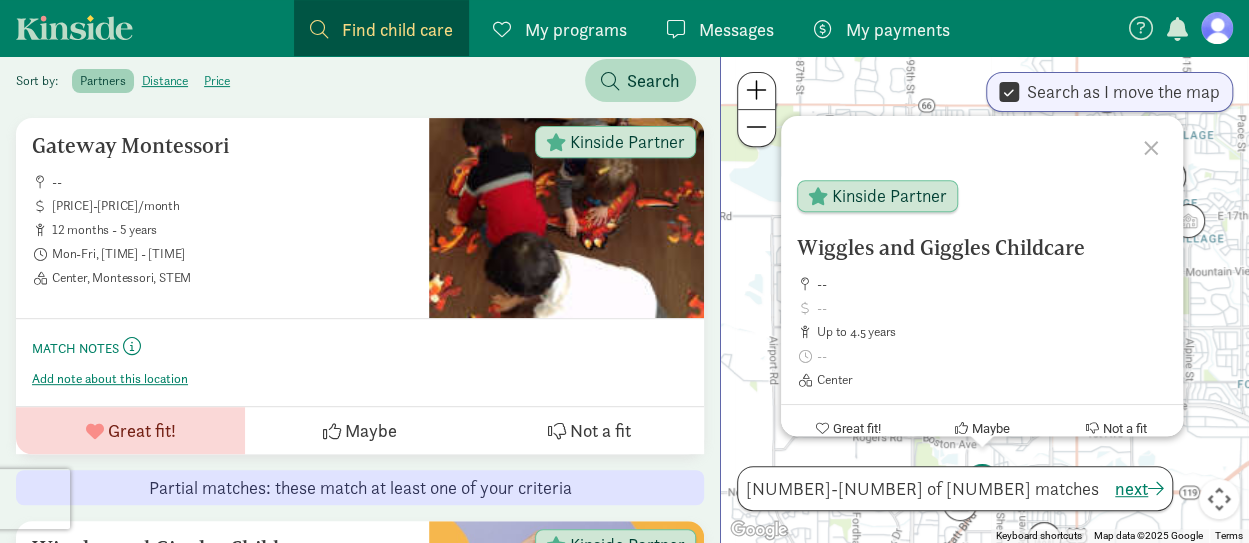 scroll, scrollTop: 320, scrollLeft: 0, axis: vertical 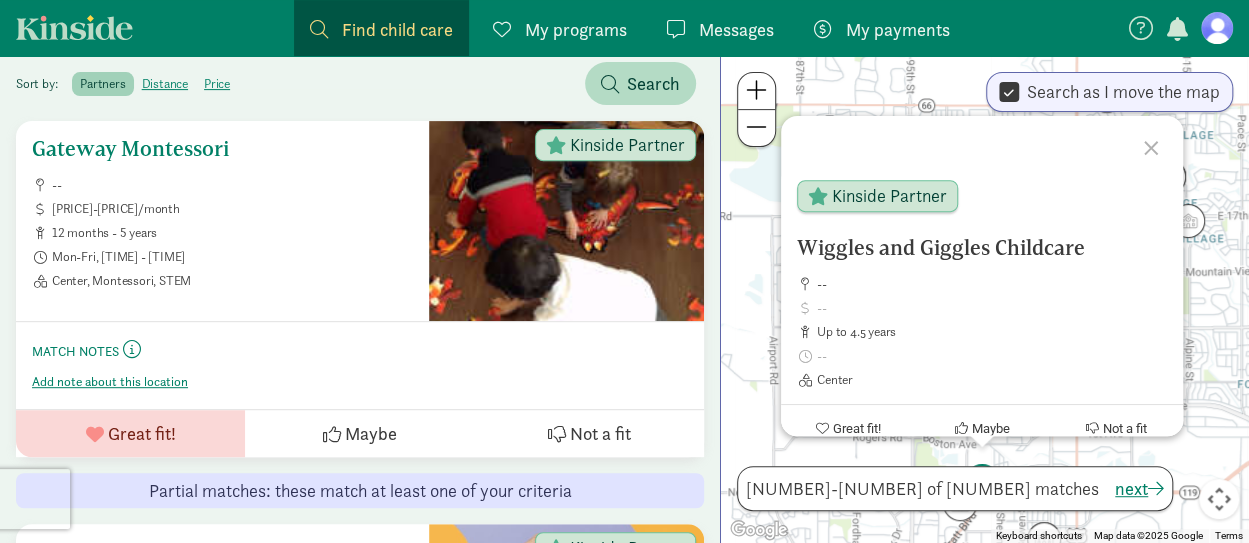 click at bounding box center (566, 221) 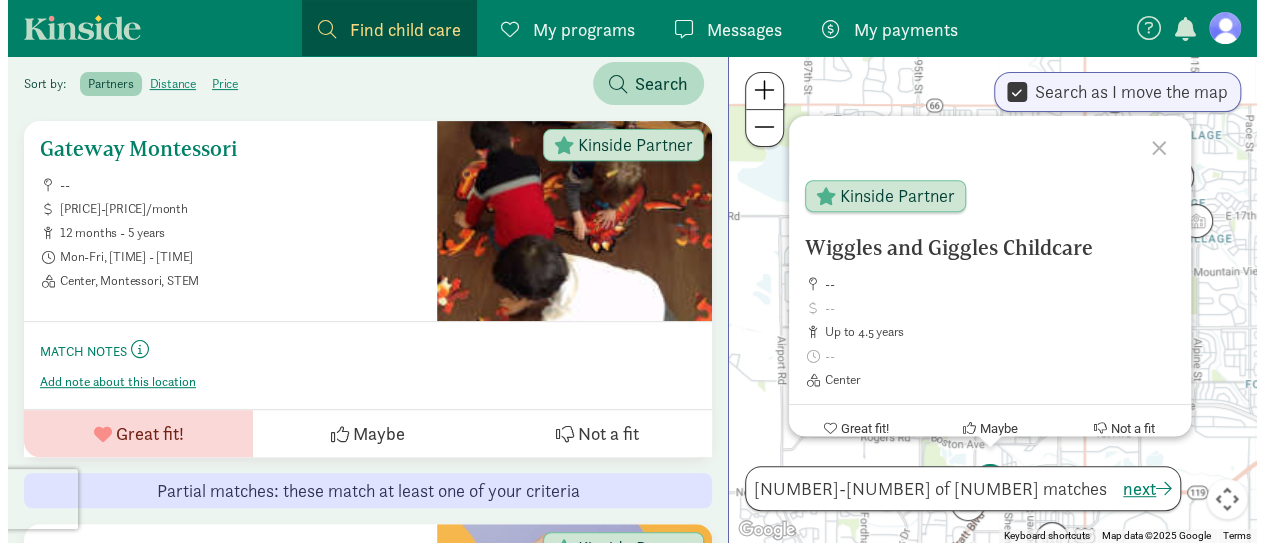 scroll, scrollTop: 0, scrollLeft: 0, axis: both 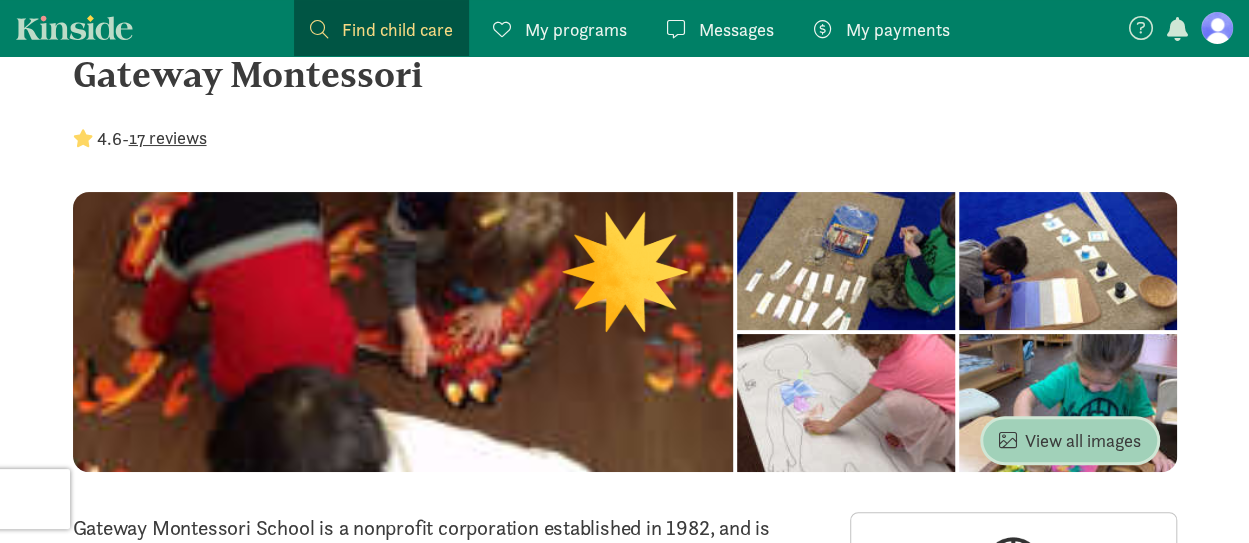 click on "View all images" at bounding box center (1070, 440) 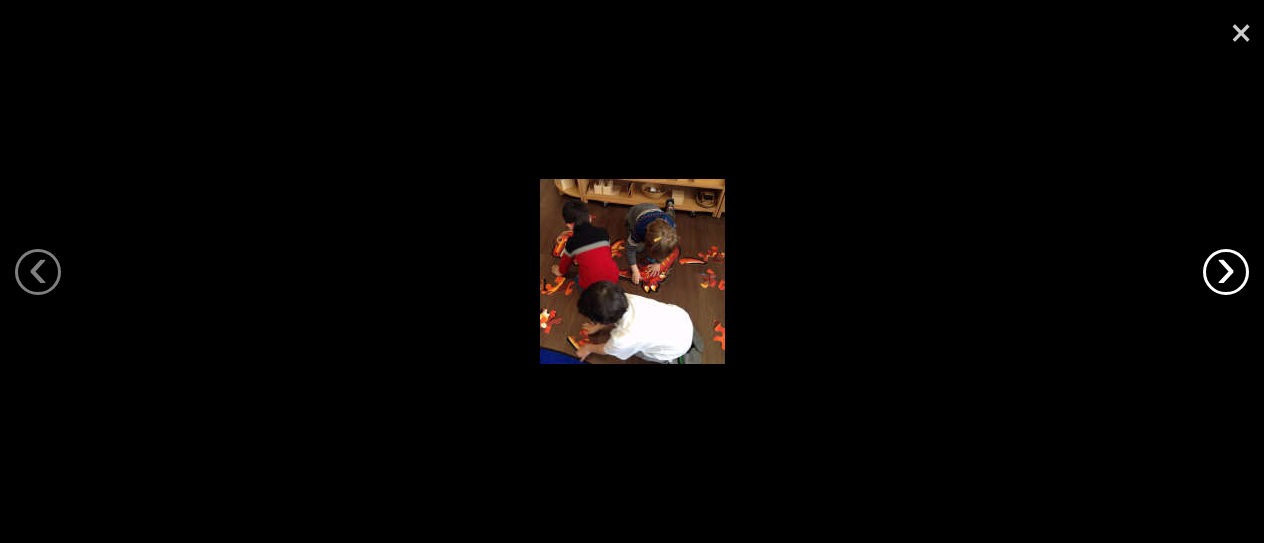 click on "›" at bounding box center [1226, 272] 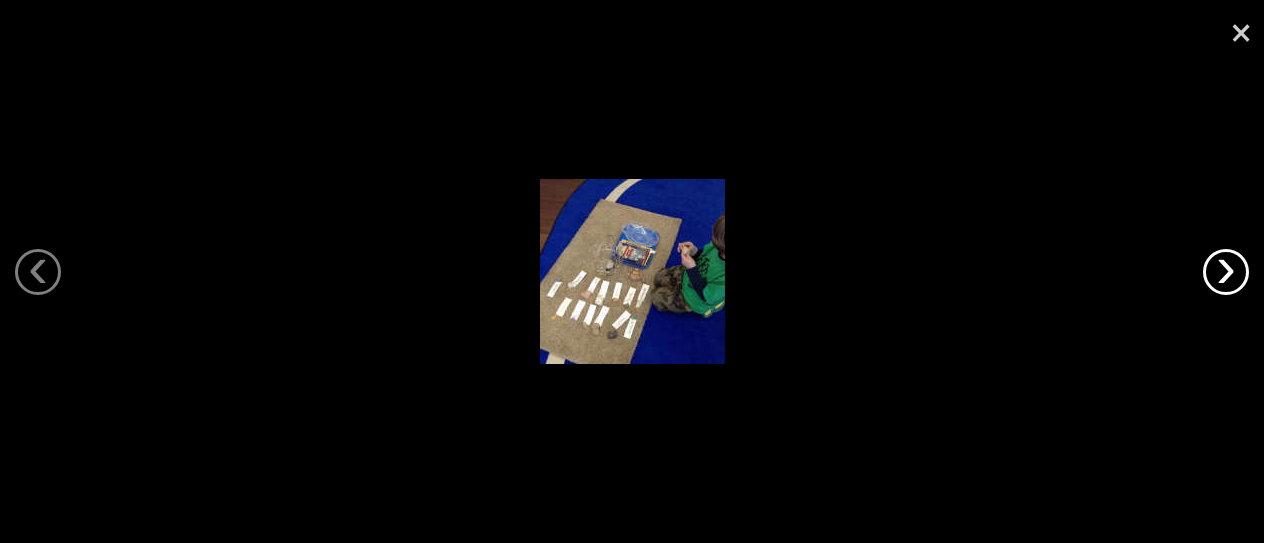 click on "›" at bounding box center [1226, 272] 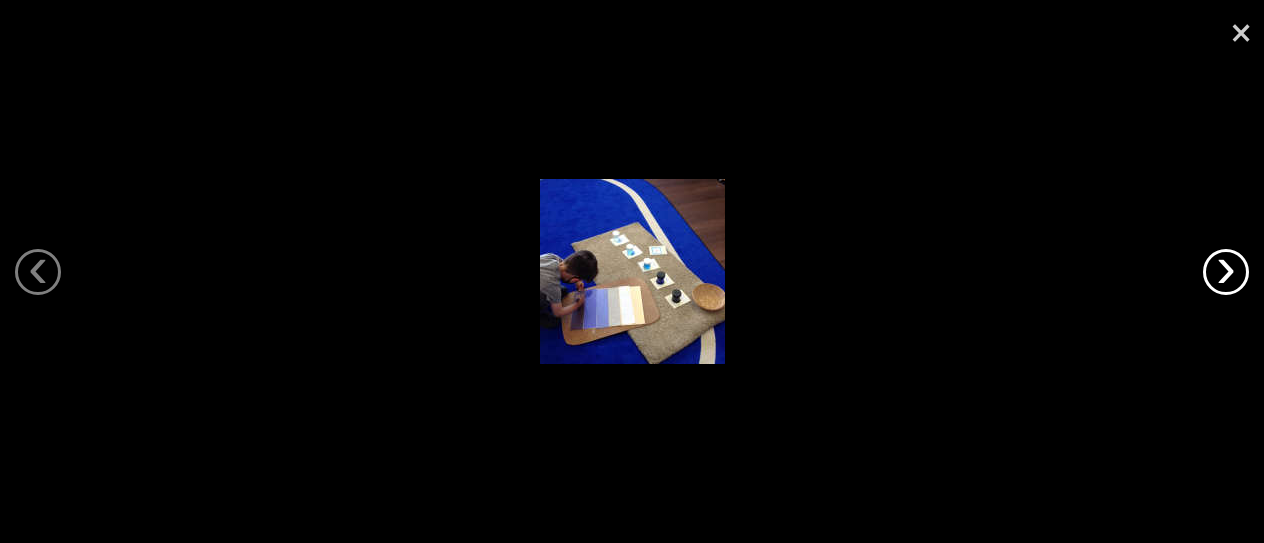 click on "›" at bounding box center (1226, 272) 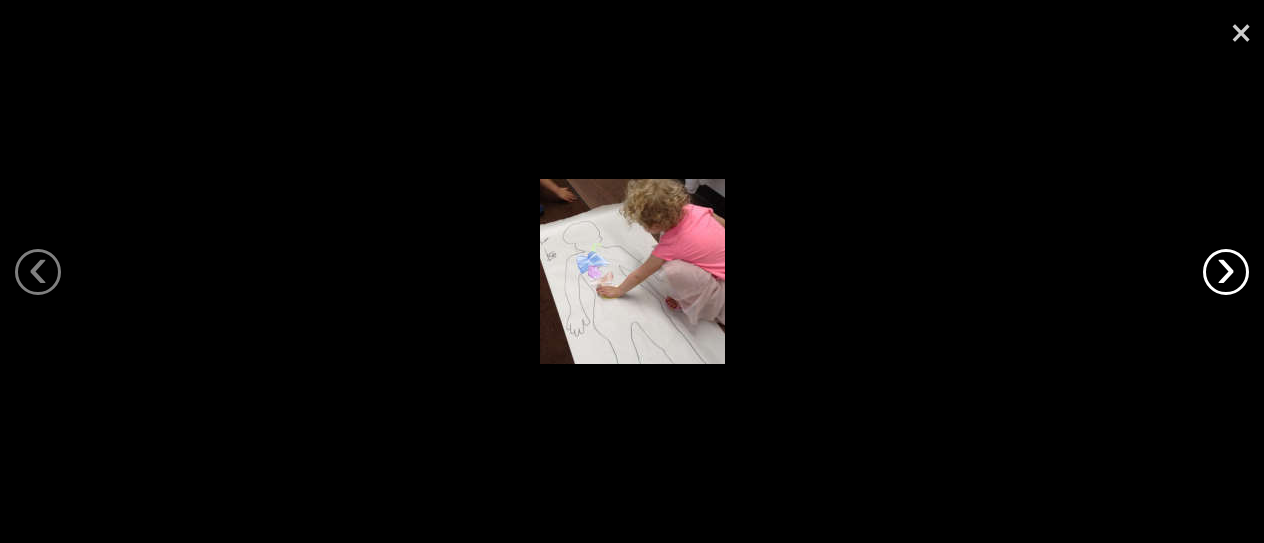 click on "›" at bounding box center (1226, 272) 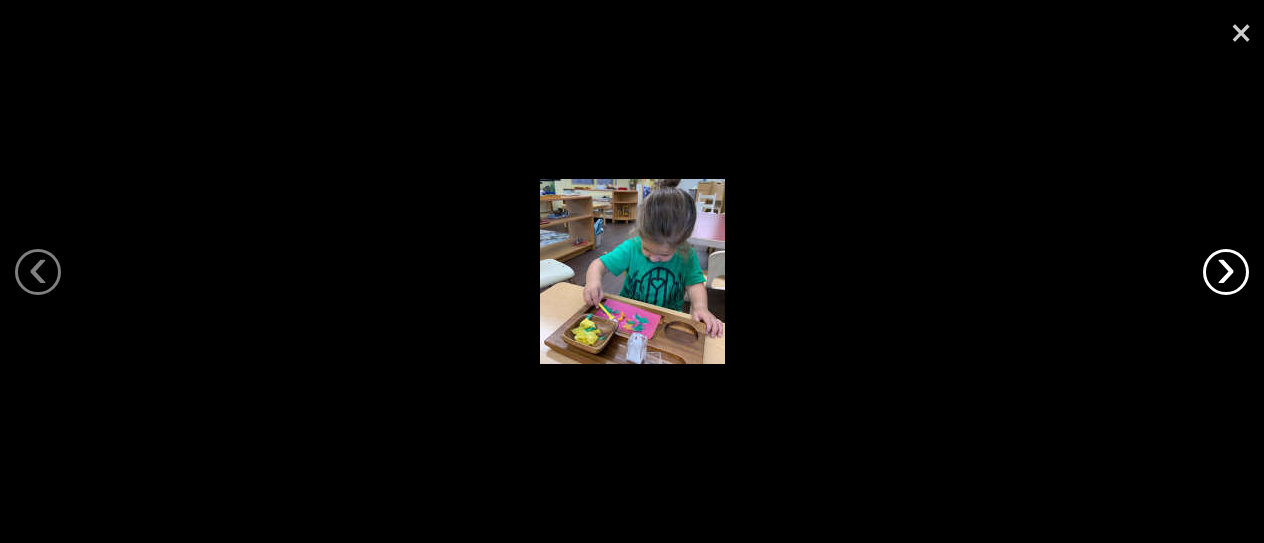 click on "›" at bounding box center [1226, 272] 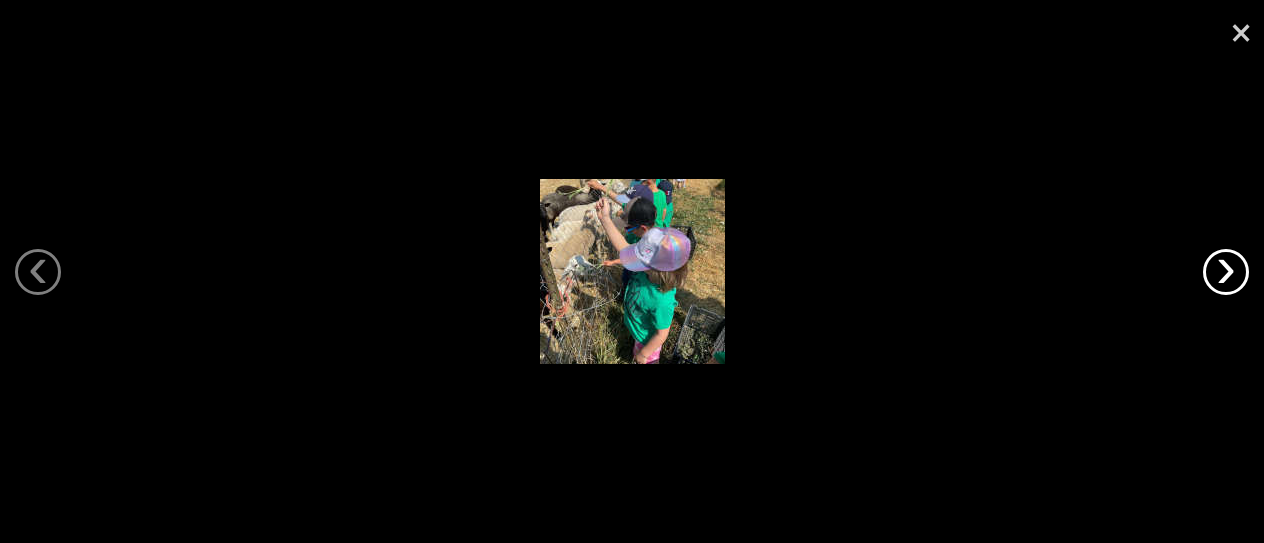 click on "›" at bounding box center (1226, 272) 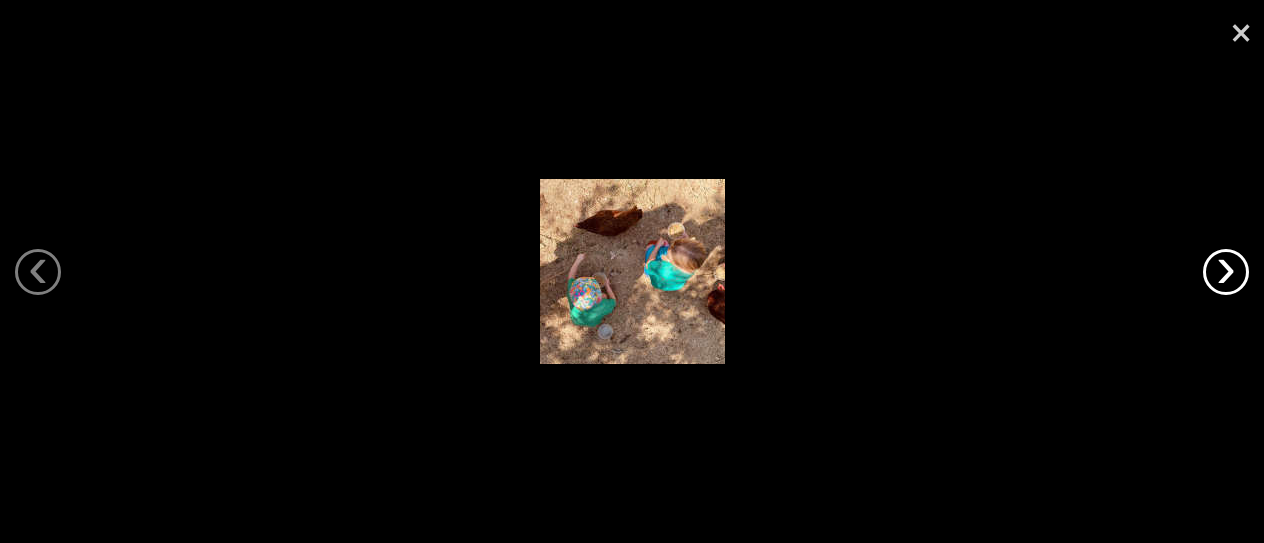 click on "›" at bounding box center (1226, 272) 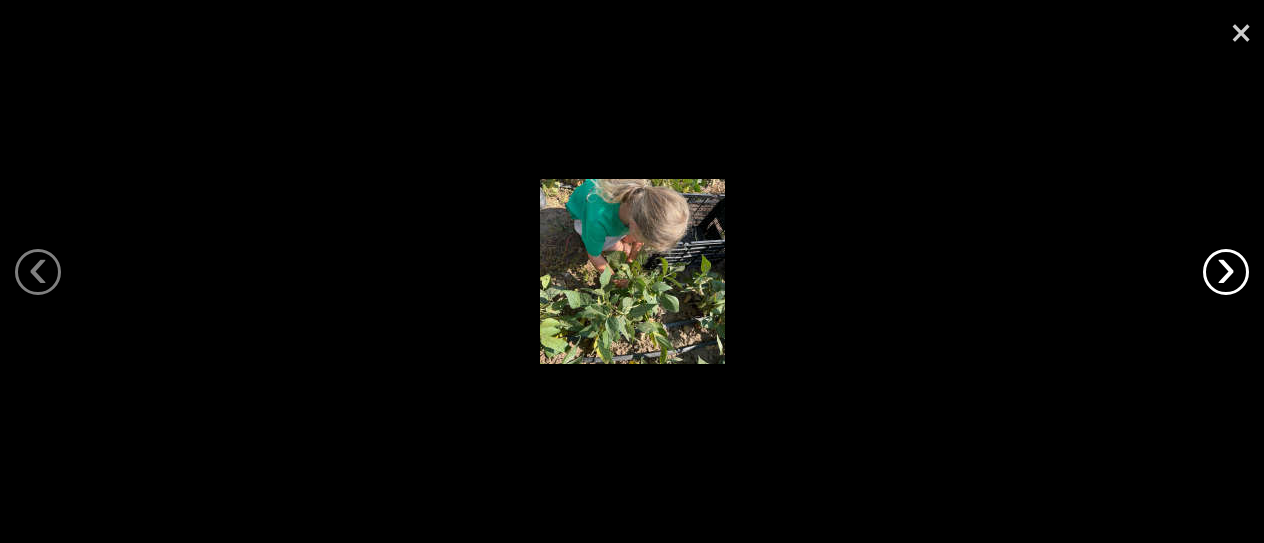 click on "›" at bounding box center (1226, 272) 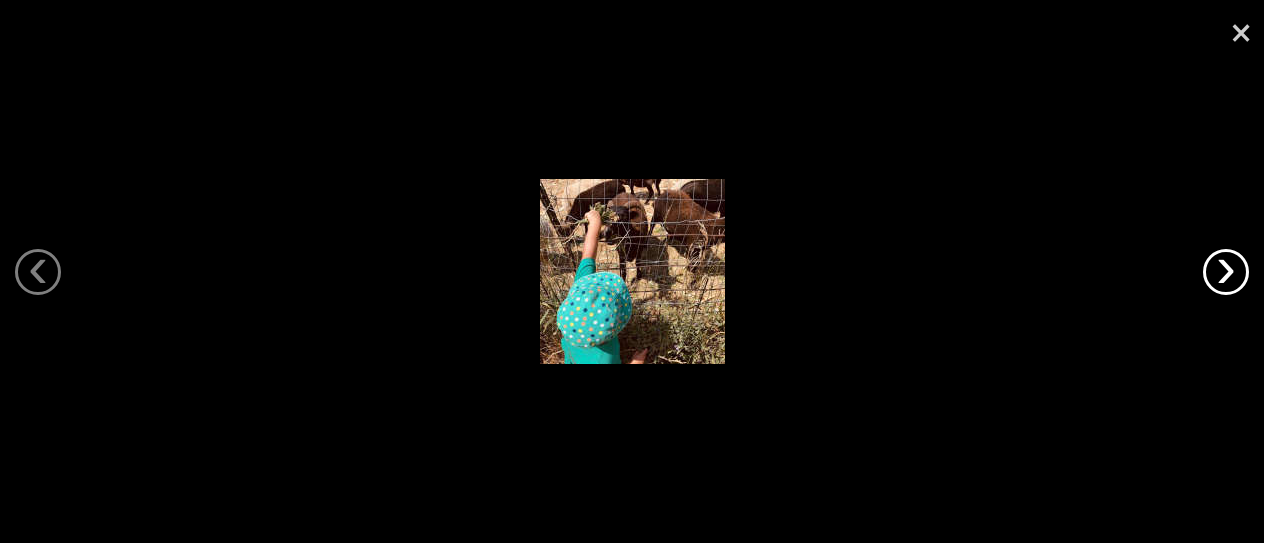 click on "›" at bounding box center [1226, 272] 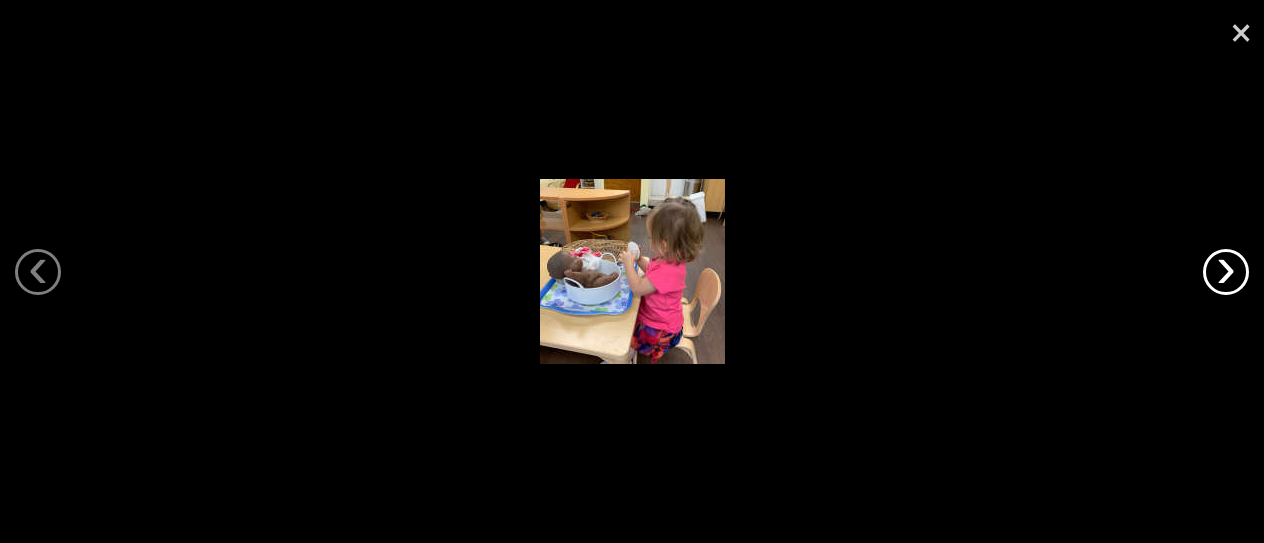 click on "›" at bounding box center (1226, 272) 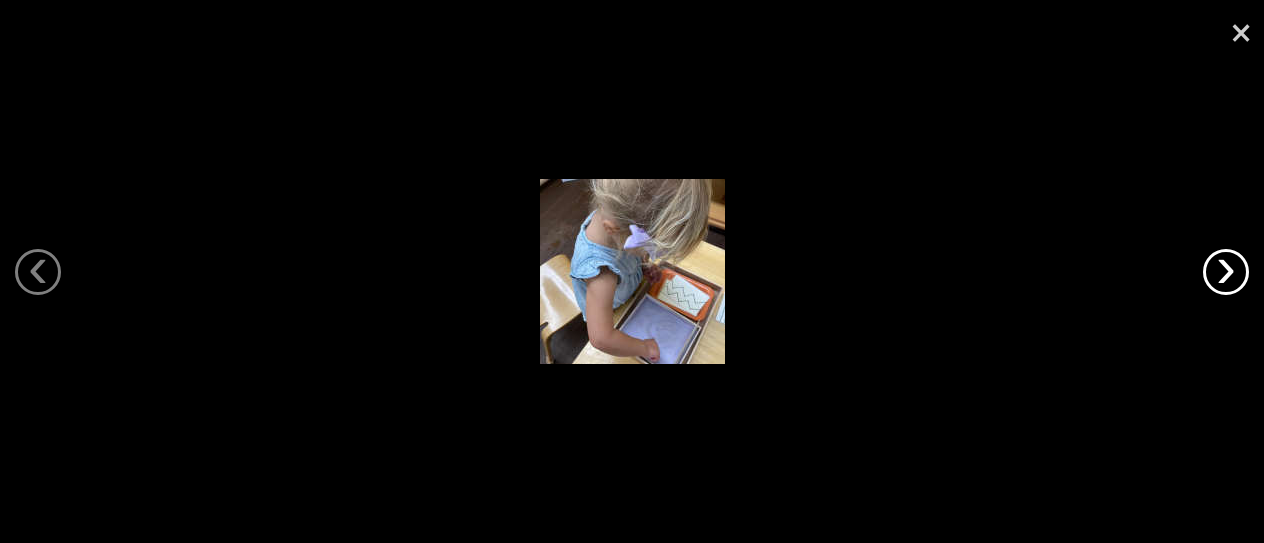 click on "›" at bounding box center (1226, 272) 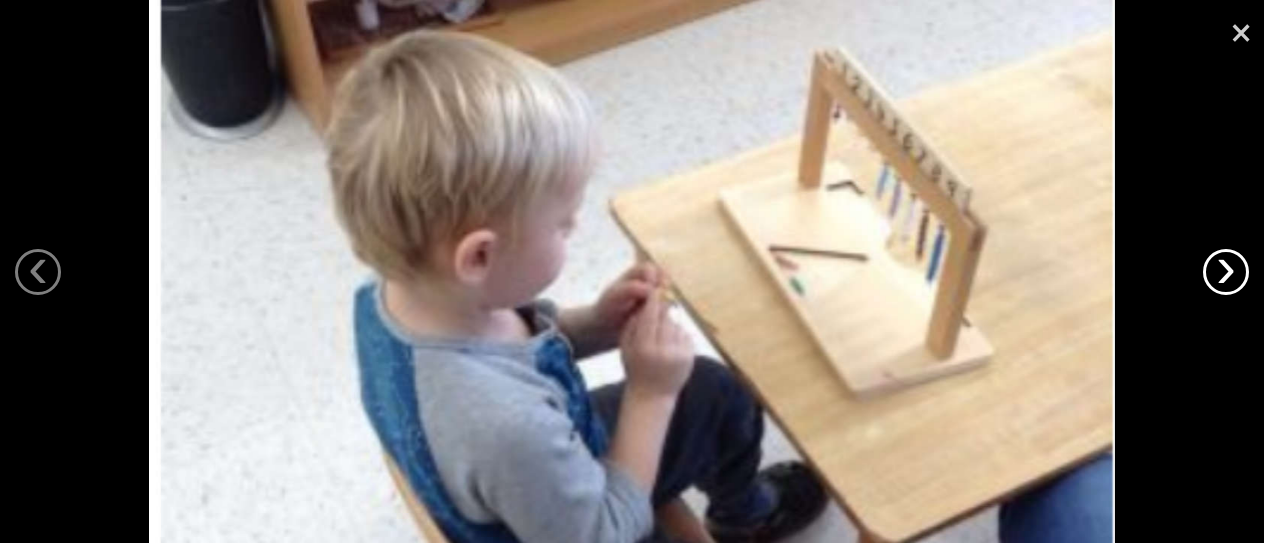 click on "›" at bounding box center (1226, 272) 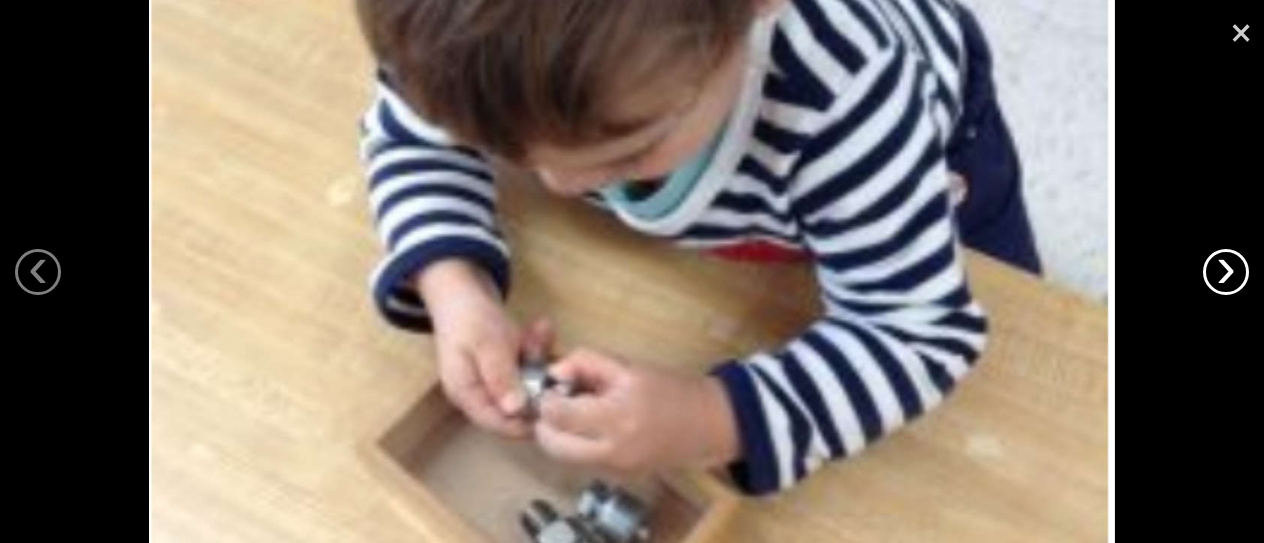click on "›" at bounding box center (1226, 272) 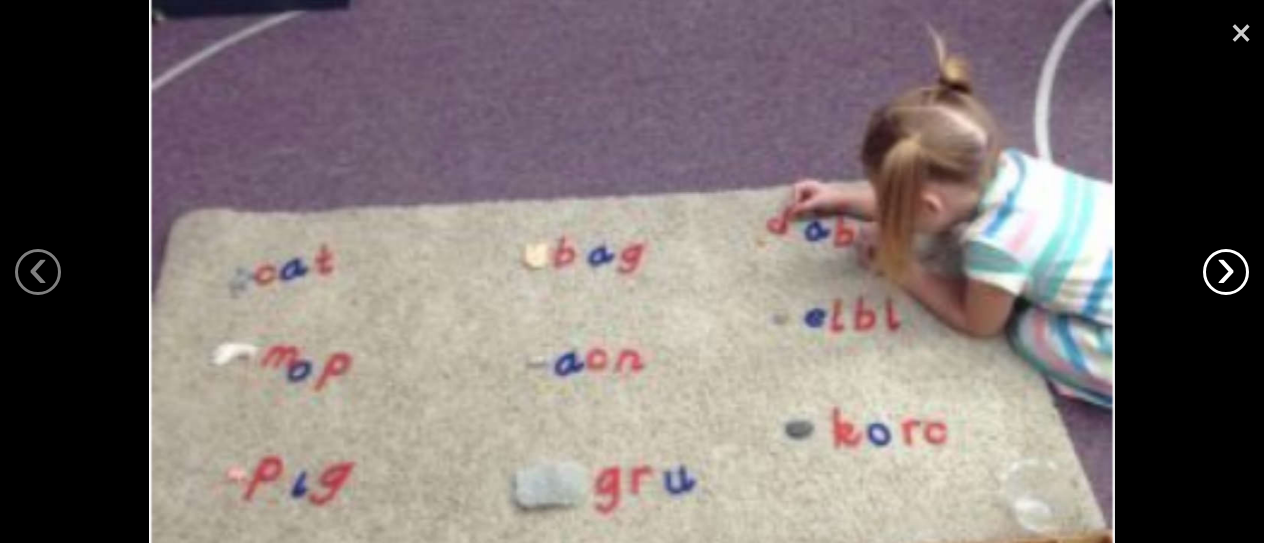 click on "›" at bounding box center [1226, 272] 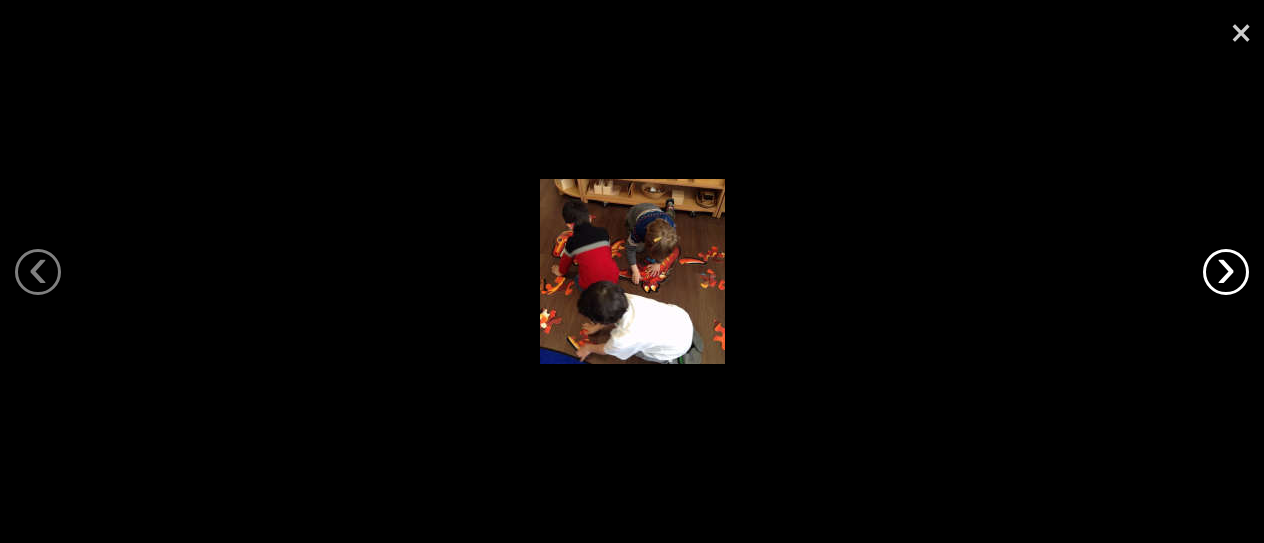click on "›" at bounding box center (1226, 272) 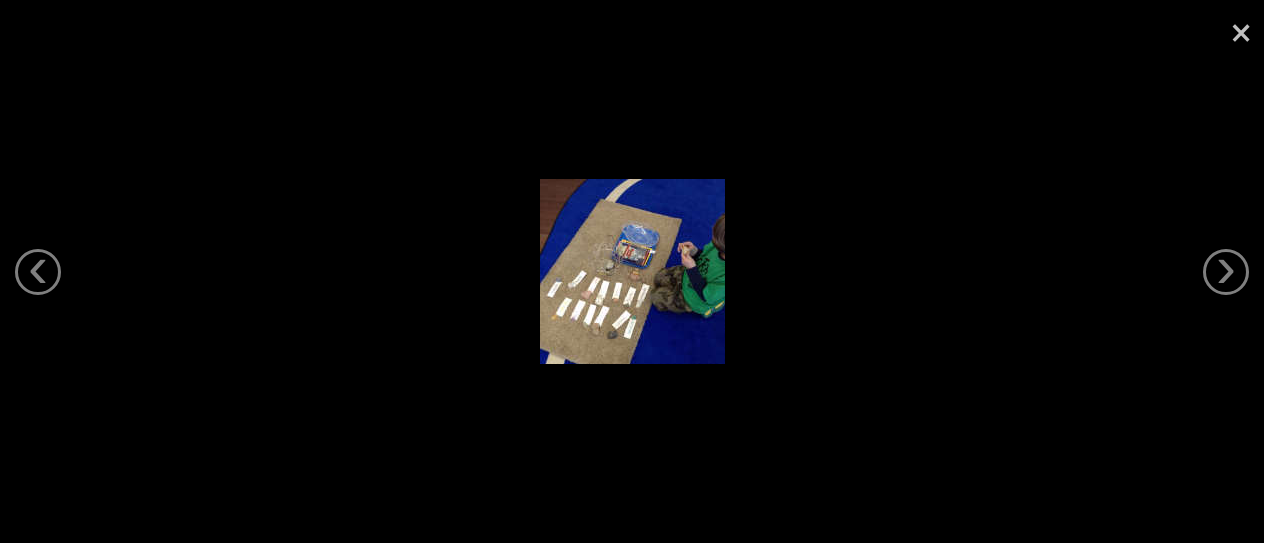 click on "×" at bounding box center (1241, 30) 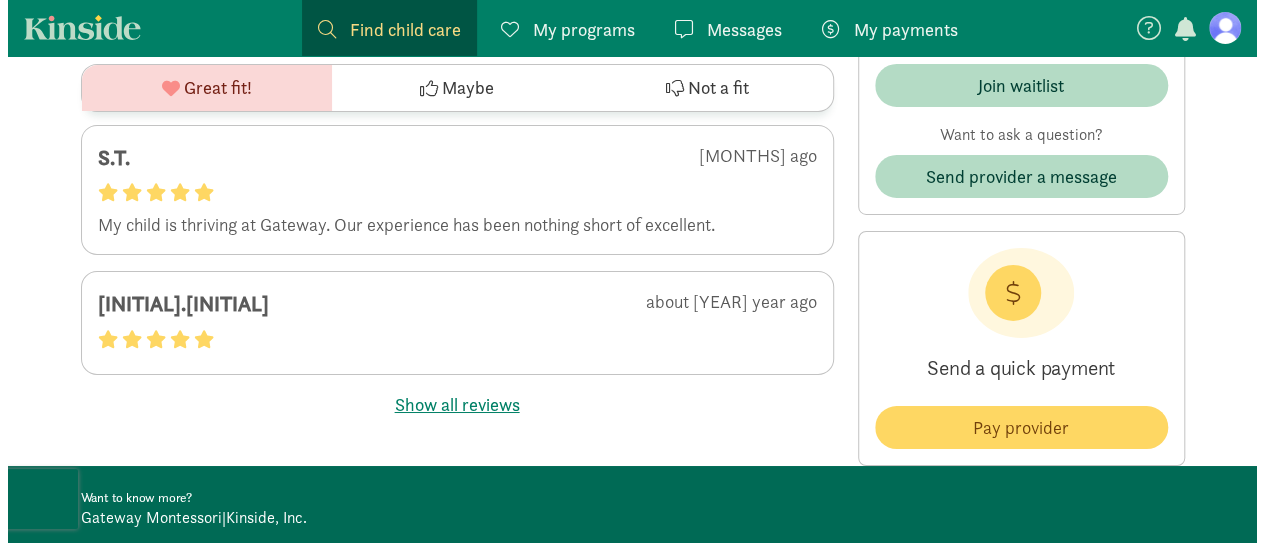 scroll, scrollTop: 3402, scrollLeft: 0, axis: vertical 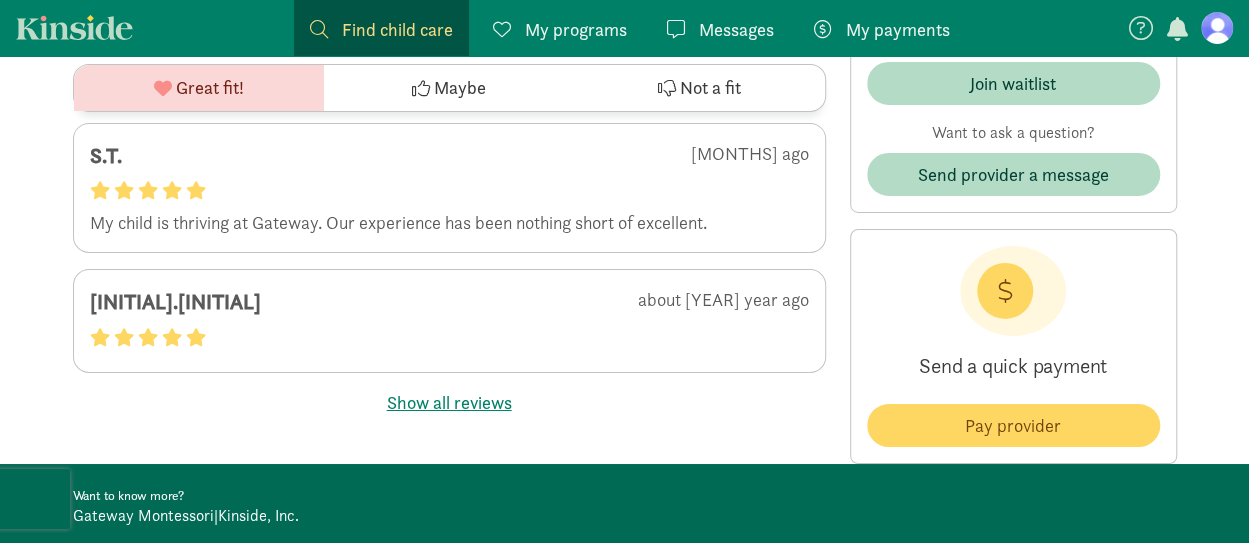 click on "Show all reviews" at bounding box center [449, 402] 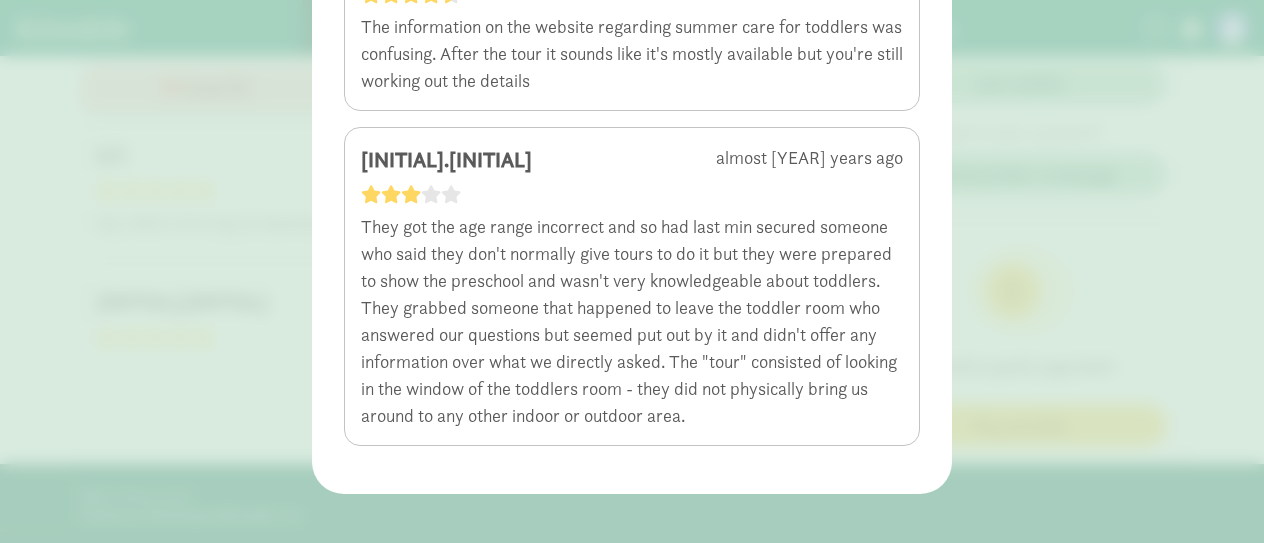 scroll, scrollTop: 2252, scrollLeft: 0, axis: vertical 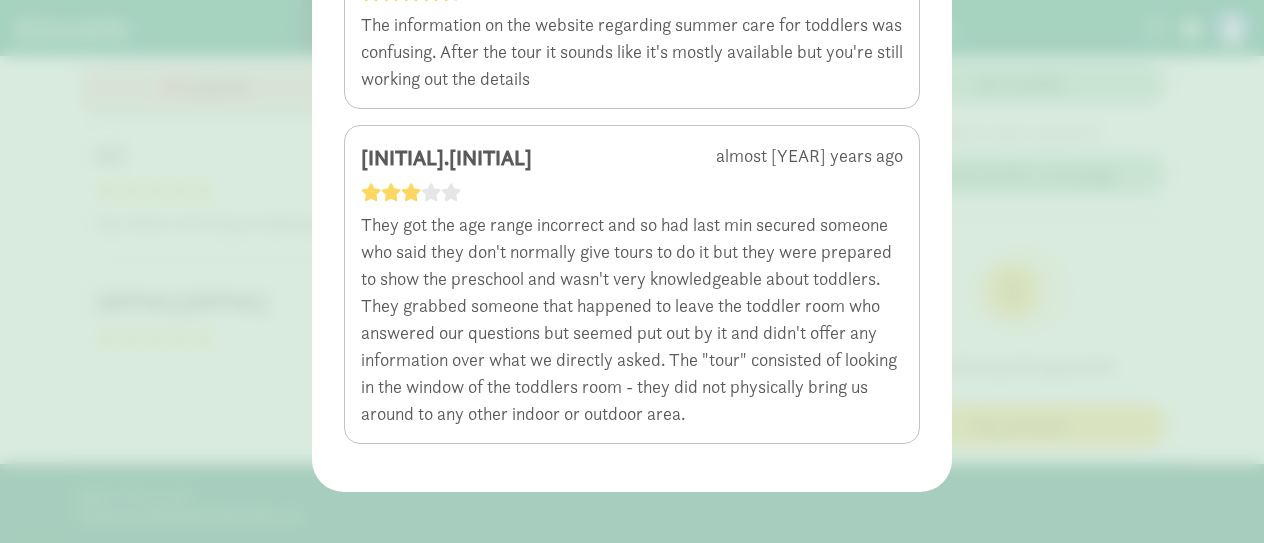 click on "4.6 - 17 reviews
[INITIAL]. [INITIAL]   [MONTHS] ago     [INITIAL]. [INITIAL]   about [YEAR] ago     [INITIAL]. [INITIAL]   over [YEAR] ago     [INITIAL]. [INITIAL]   over [YEAR] ago     Would have loved a little more information on hand and some more resources to review on specifics.  [INITIAL]. [INITIAL]   almost [YEAR] years ago     [INITIAL]. [INITIAL]   about [YEAR] years ago     [INITIAL]. [INITIAL]   about [YEAR] years ago     [INITIAL]. [INITIAL]   over [YEAR] years ago     The tour wasn't great at all and the wait-list is so long anyway [INITIAL]. [INITIAL]   almost [YEAR] years ago     [INITIAL]. [INITIAL]   almost [YEAR] years ago     [INITIAL]. [INITIAL]   about [YEAR] years ago     [INITIAL]. [INITIAL]   about [YEAR] years ago     [INITIAL]. [INITIAL]   over [YEAR] years ago     Reyn was very personable and answered all of my questions.  [INITIAL]. [INITIAL]   over [YEAR] years ago     No other comments. [INITIAL]. [INITIAL]   almost [YEAR] years ago     The information on the website regarding summer care for toddlers was confusing. After the tour it sounds like it's mostly available but you're still working out the details [INITIAL]. [INITIAL]   almost [YEAR] years ago" at bounding box center [632, -848] 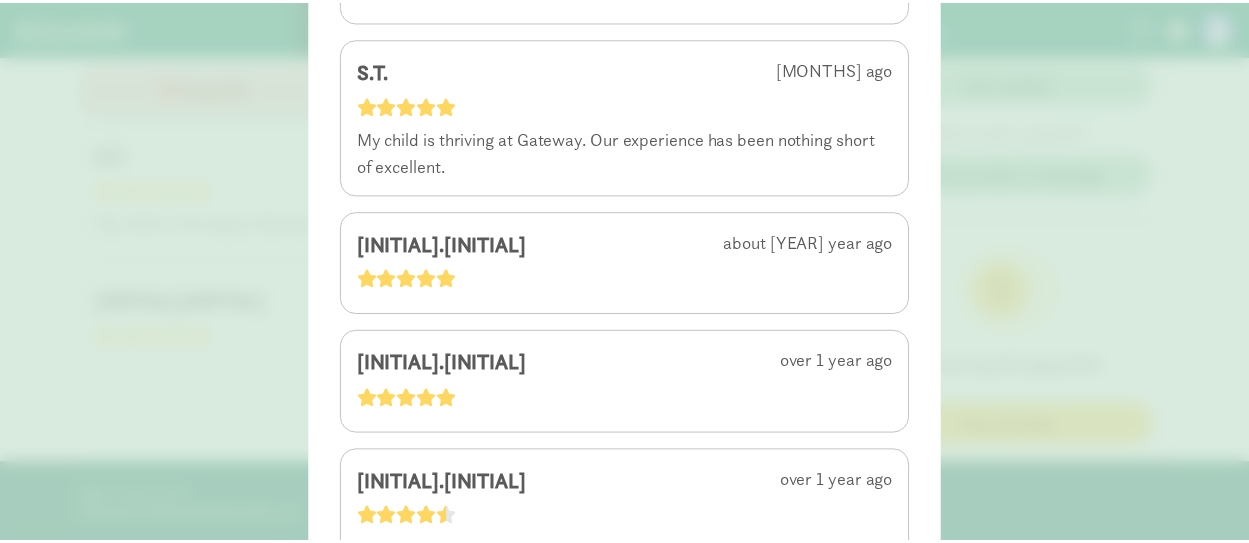 scroll, scrollTop: 0, scrollLeft: 0, axis: both 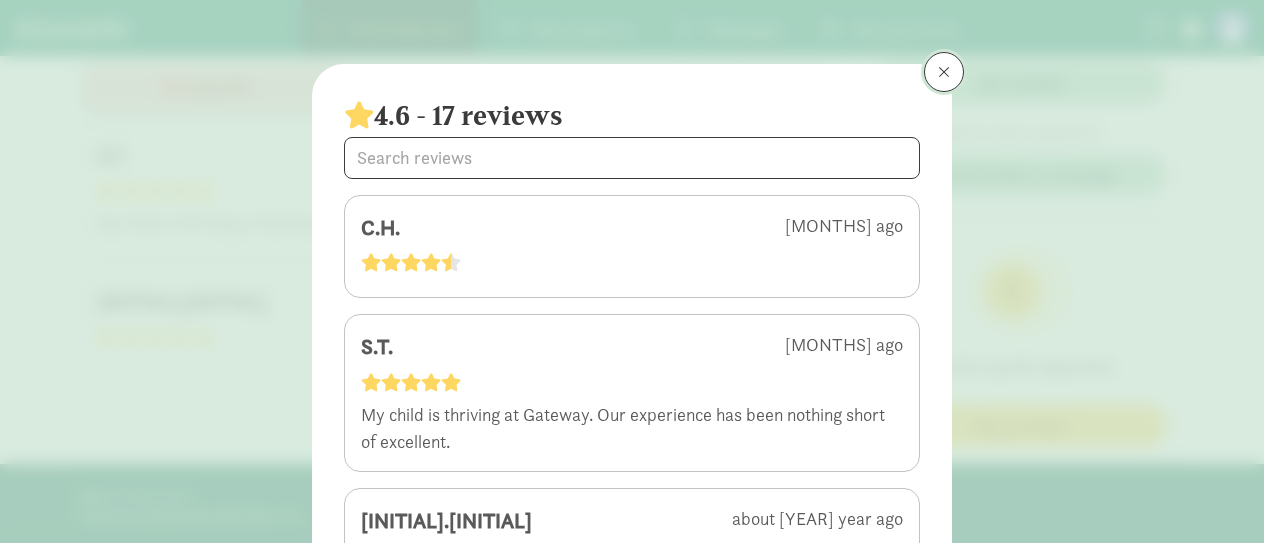 click at bounding box center [944, 72] 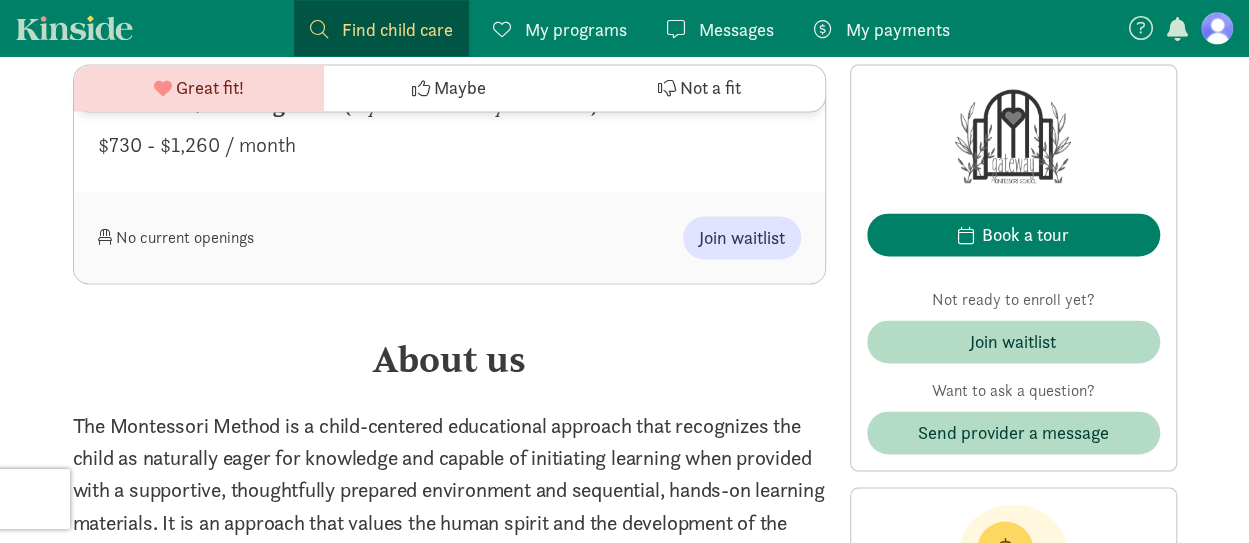 scroll, scrollTop: 1246, scrollLeft: 0, axis: vertical 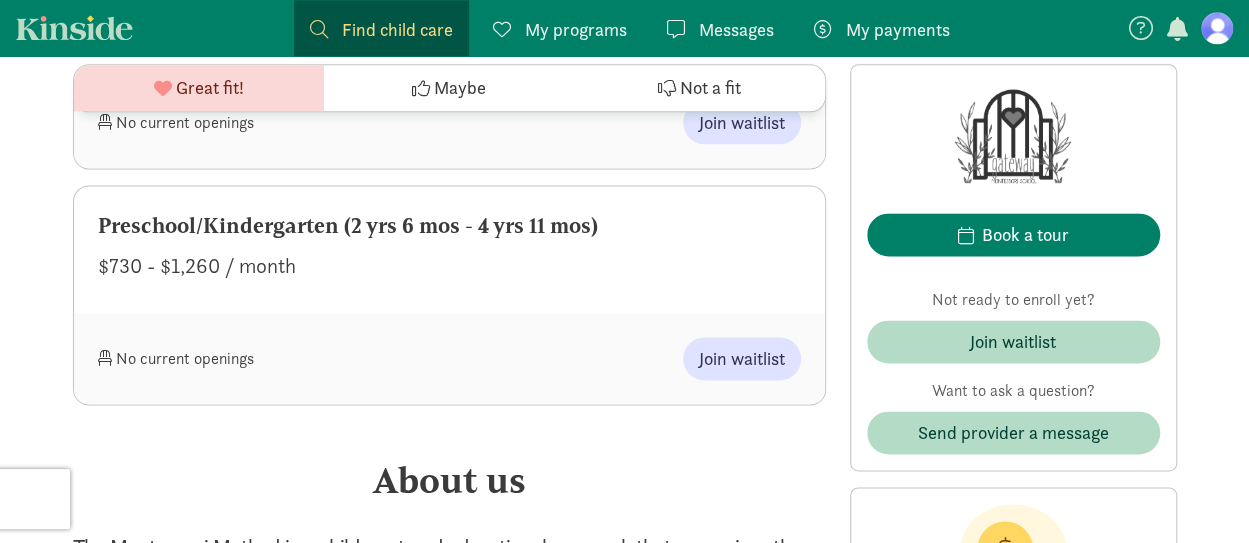 click on "Messages" at bounding box center [736, 29] 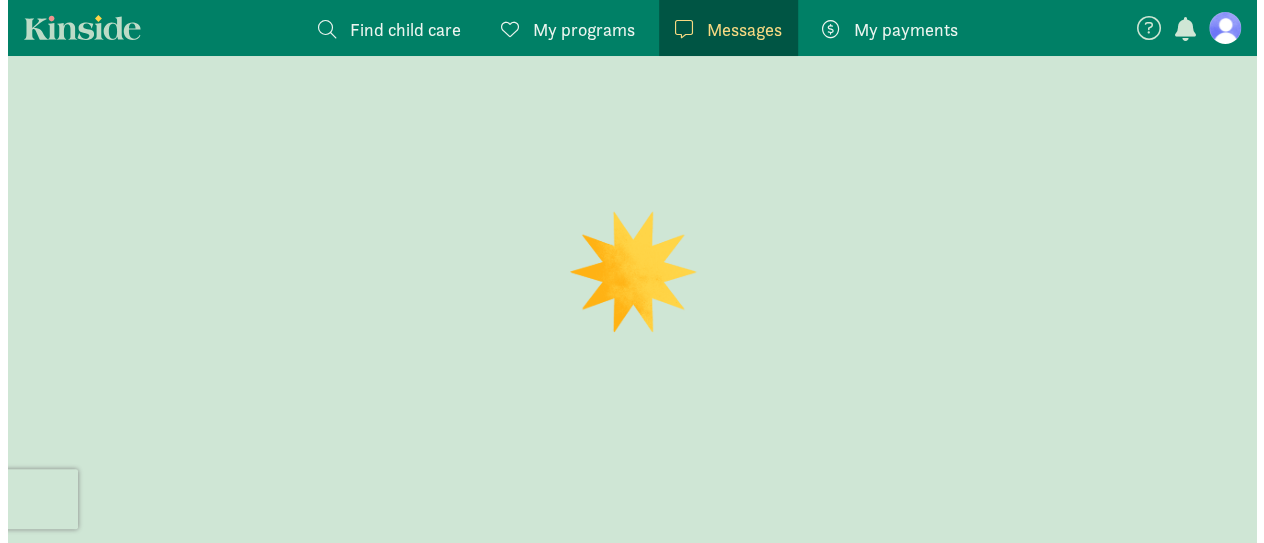 scroll, scrollTop: 0, scrollLeft: 0, axis: both 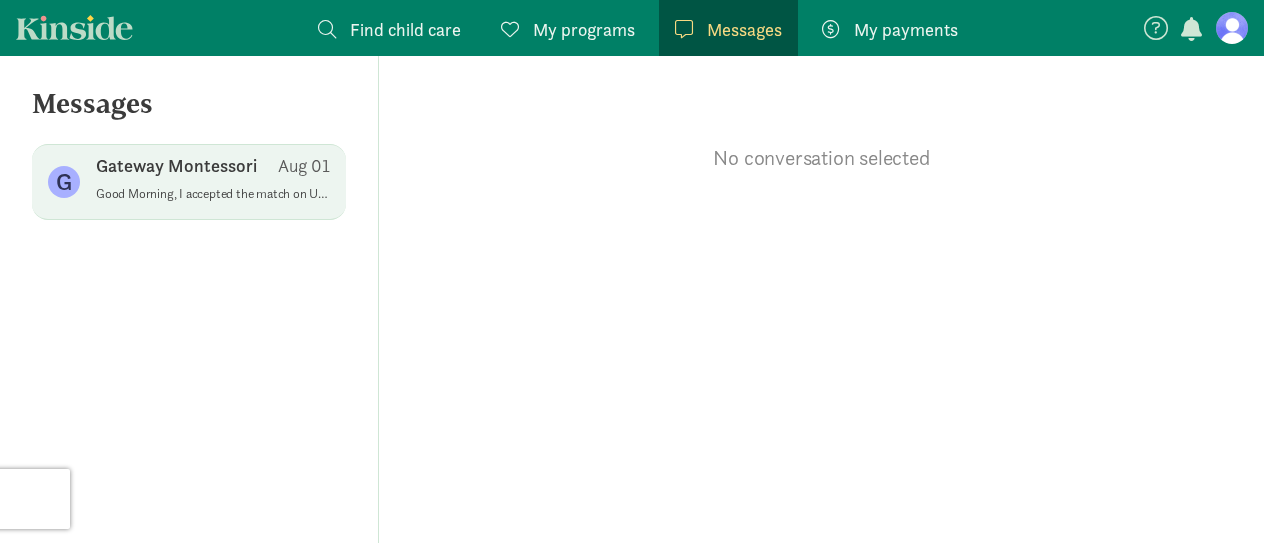 click on "G Gateway Montessori Aug 01 Good Morning, I accepted the match on UPK and submitted the payment. I also got the link for the parent handbook. I am not seeing the enrollment link. Is it under a special tab I am not seeing? Thanks, [NAME]" 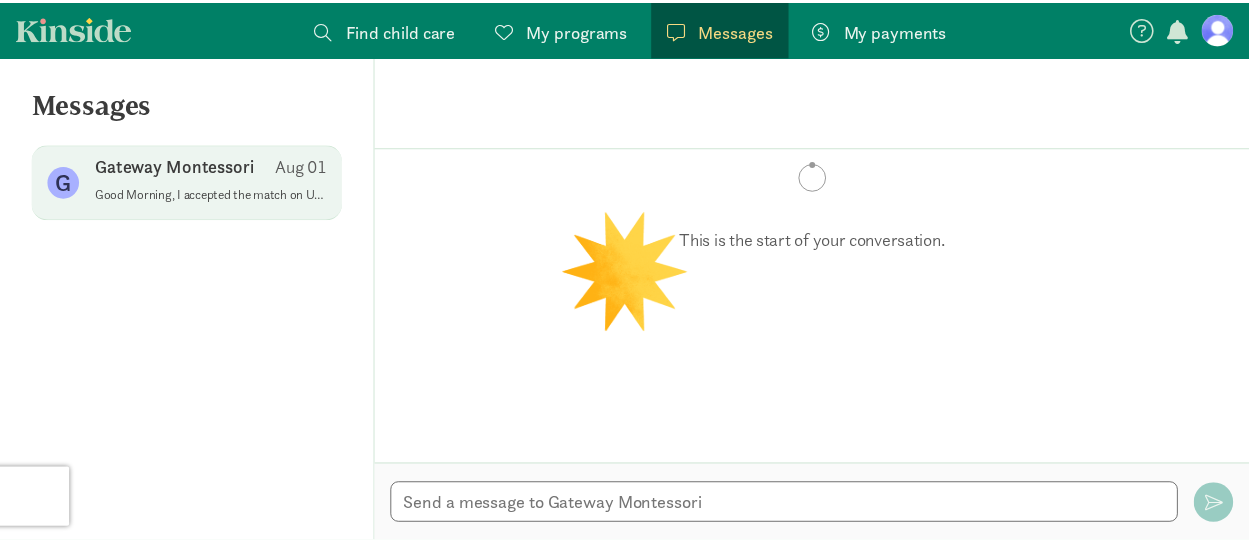 scroll, scrollTop: 728, scrollLeft: 0, axis: vertical 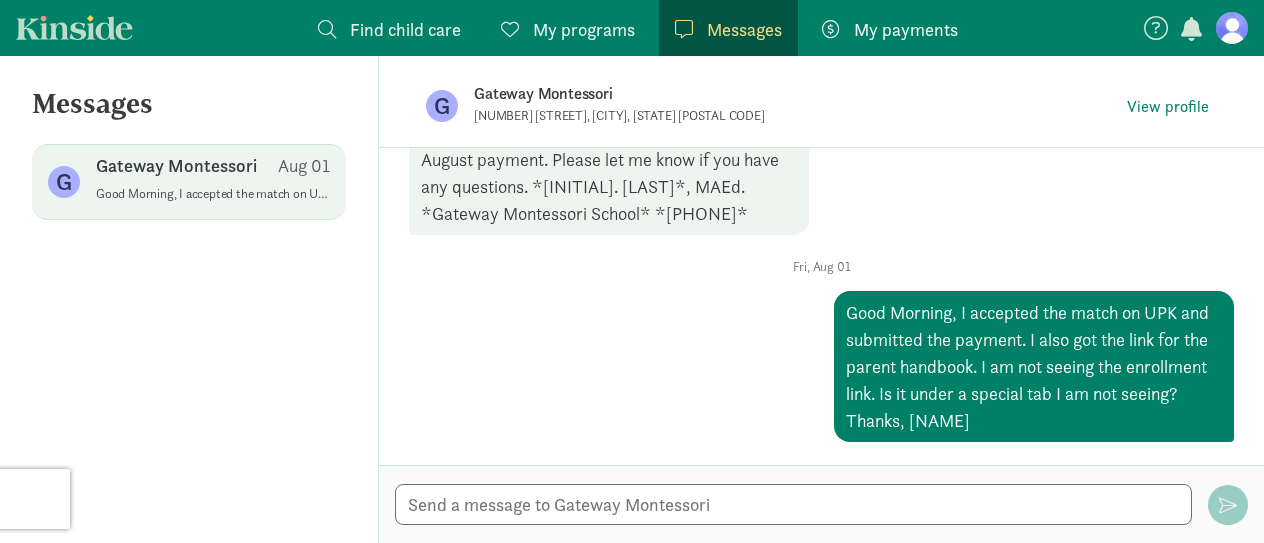 click on "My programs" at bounding box center [584, 29] 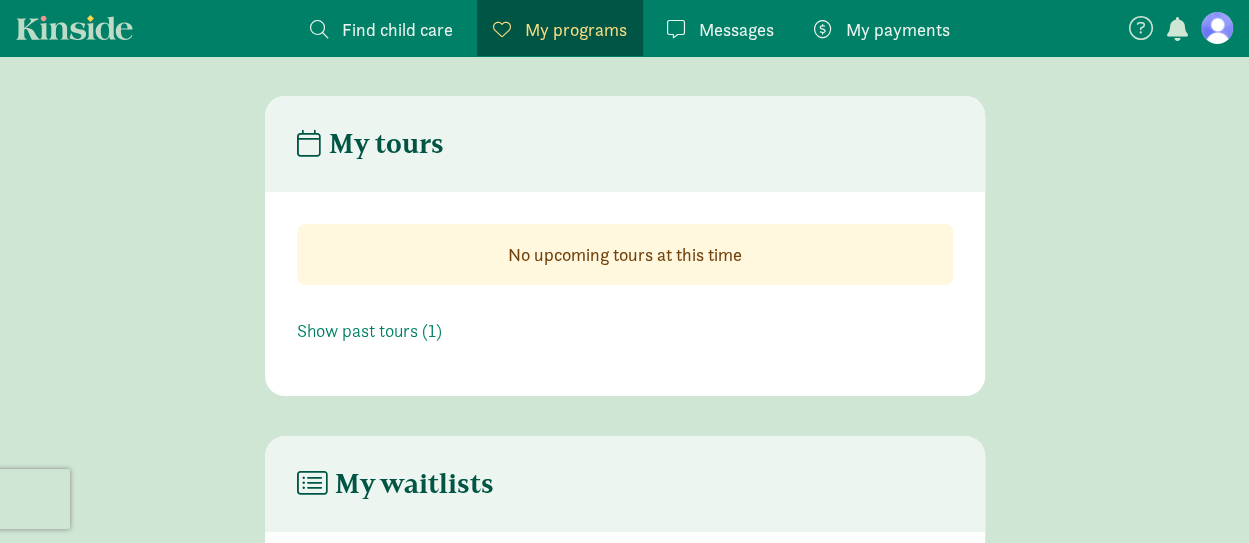 scroll, scrollTop: 232, scrollLeft: 0, axis: vertical 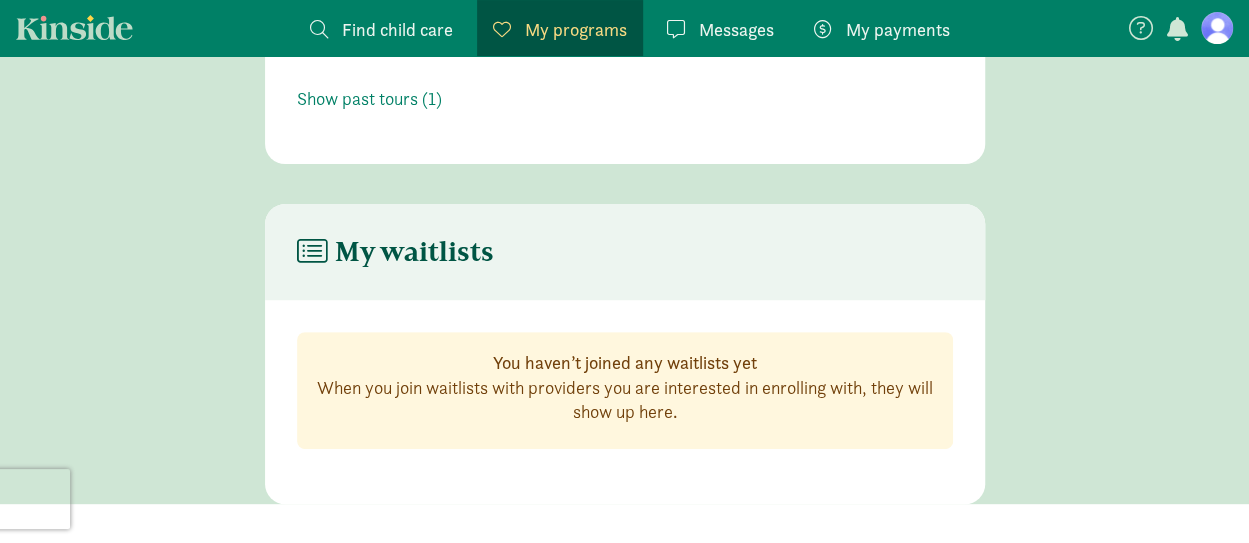 click on "My payments" at bounding box center [898, 29] 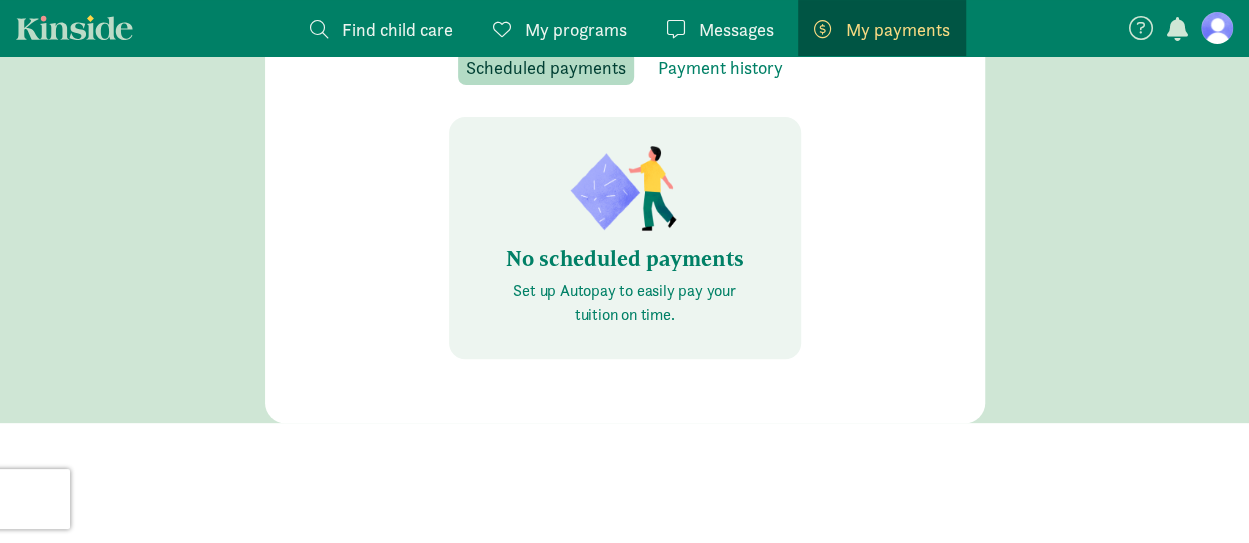 scroll, scrollTop: 0, scrollLeft: 0, axis: both 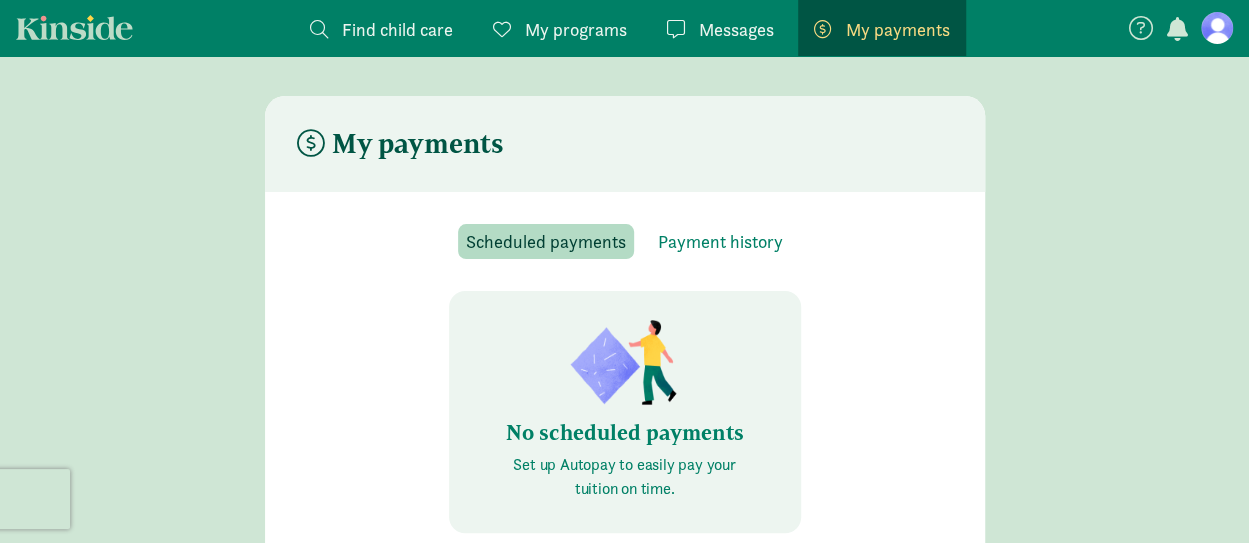 click at bounding box center [1217, 28] 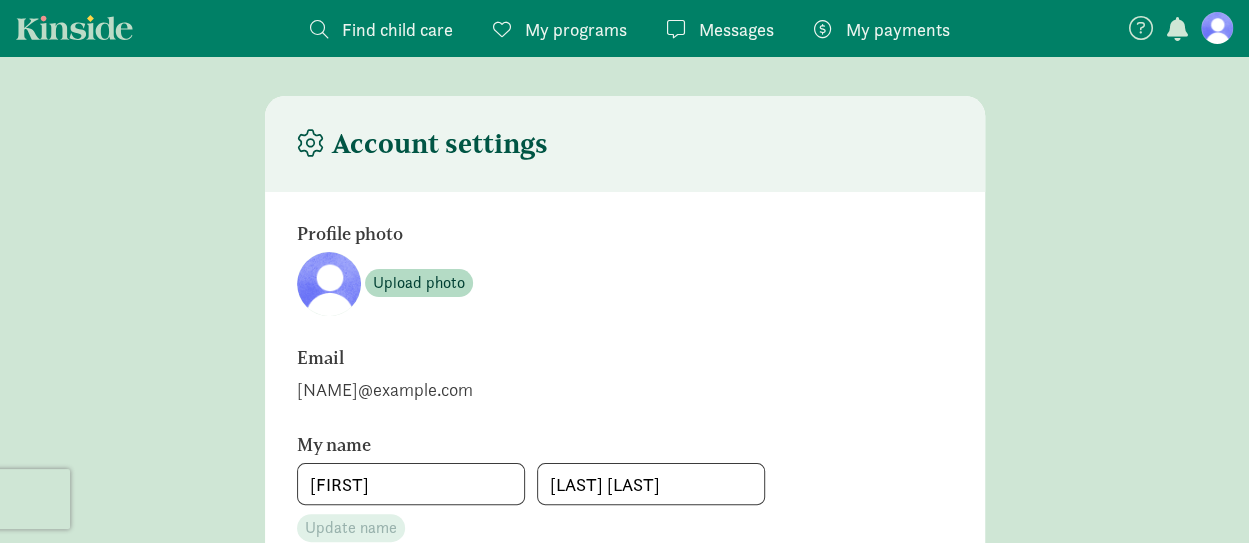 click at bounding box center (1217, 28) 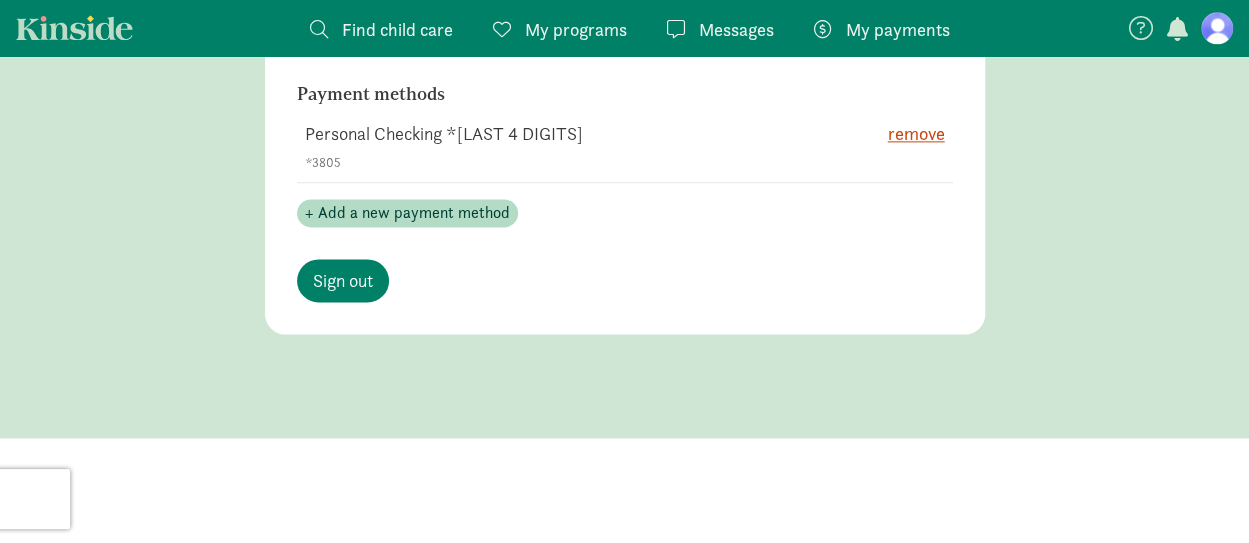 scroll, scrollTop: 1295, scrollLeft: 0, axis: vertical 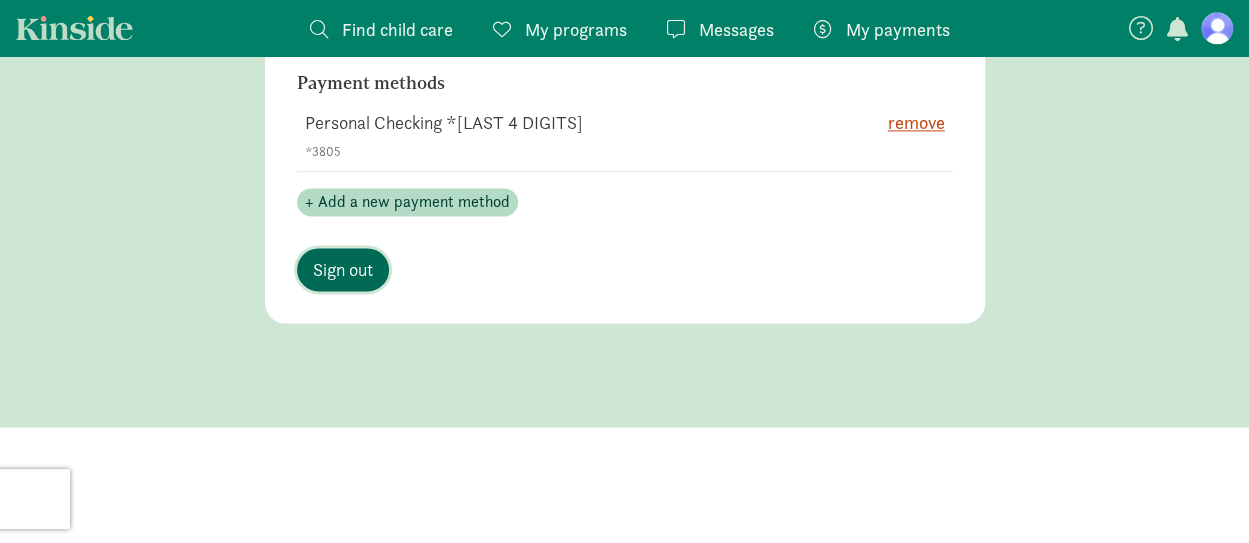 click on "Sign out" at bounding box center [343, 269] 